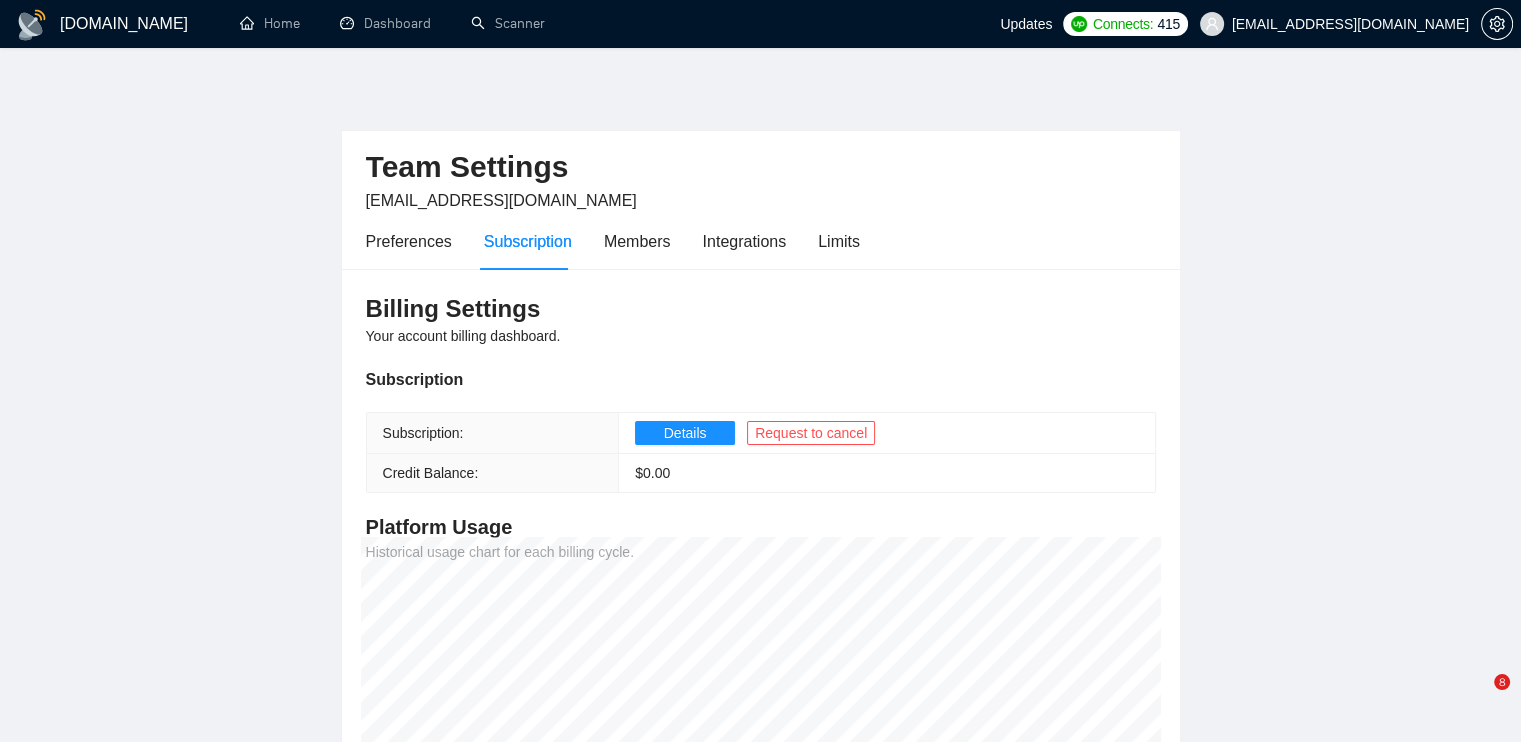 scroll, scrollTop: 0, scrollLeft: 0, axis: both 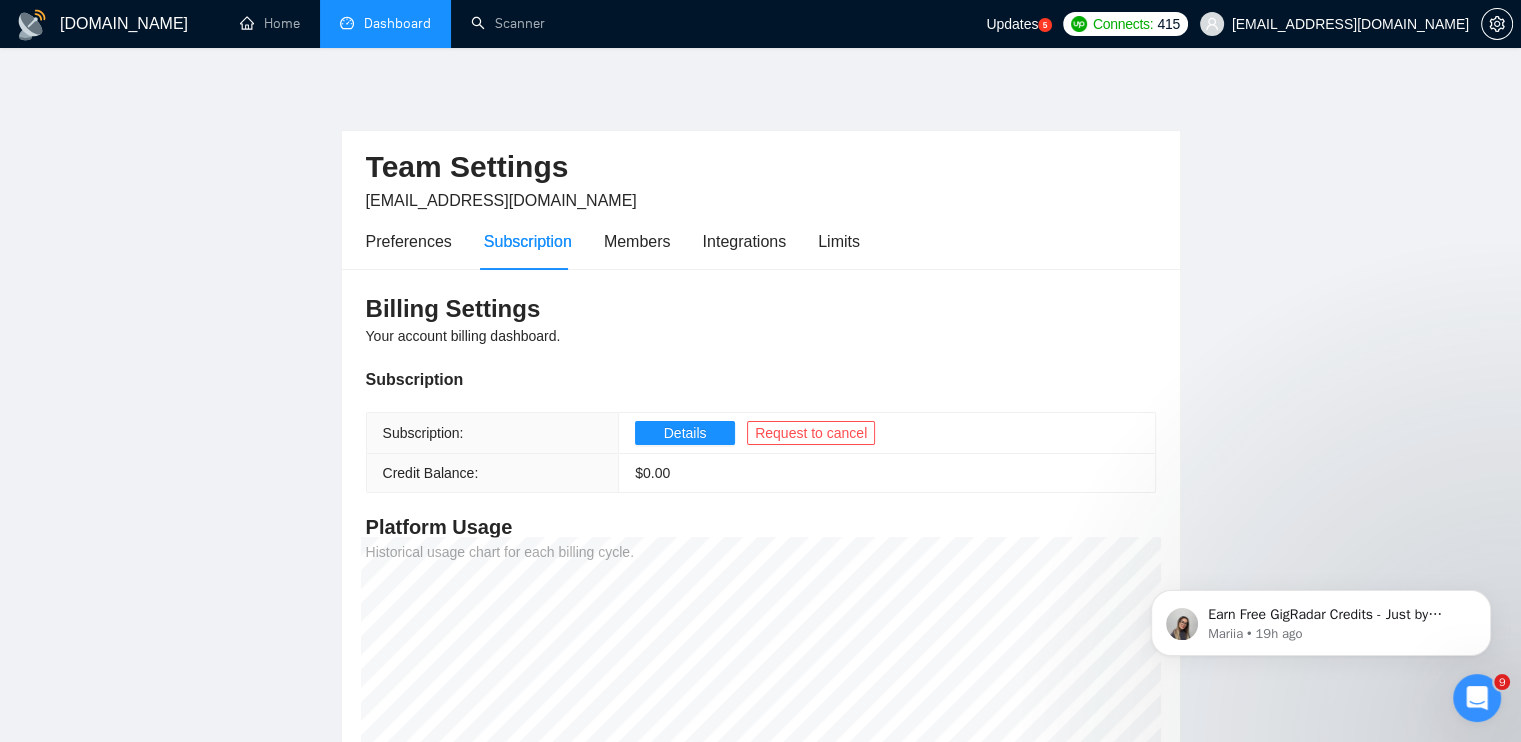 click on "Dashboard" at bounding box center (385, 23) 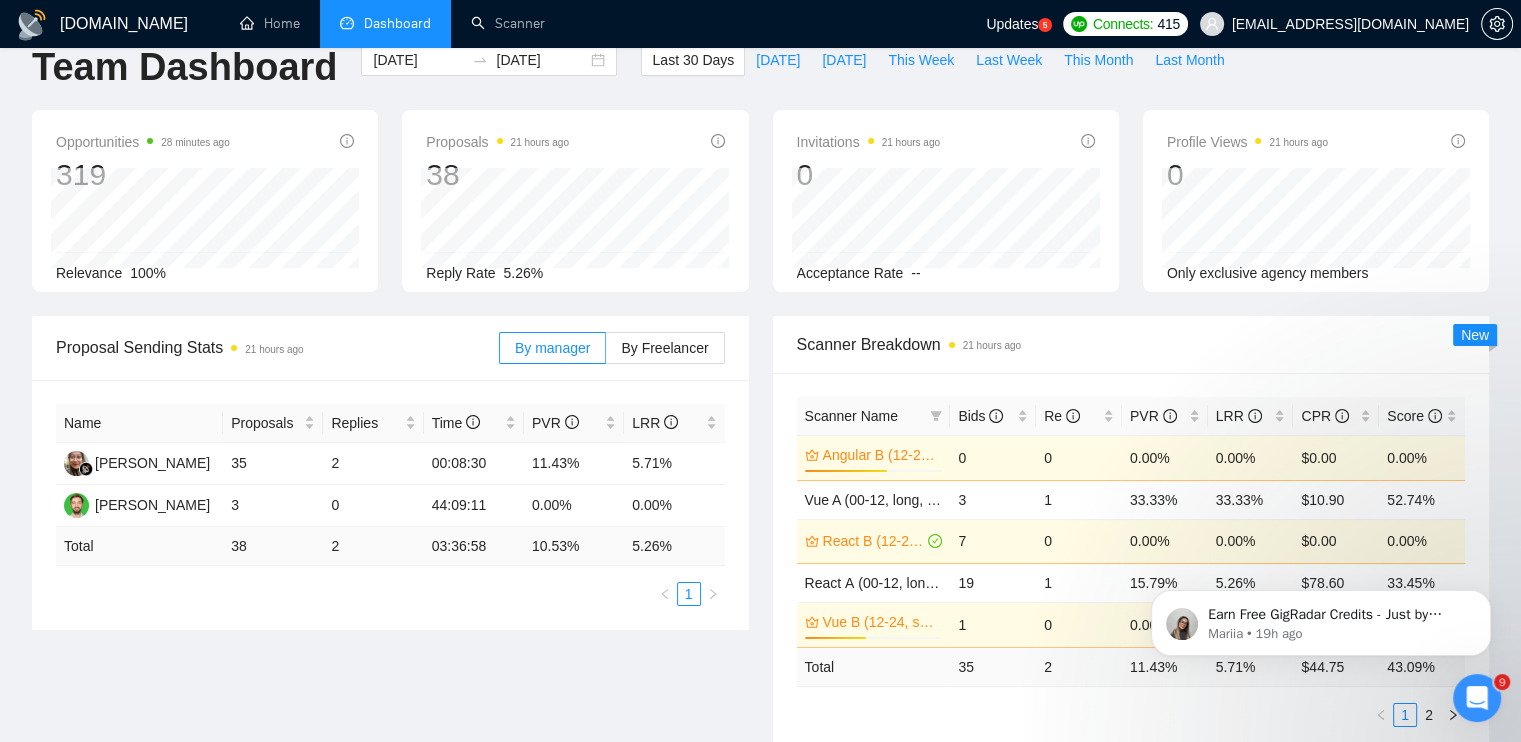 scroll, scrollTop: 0, scrollLeft: 0, axis: both 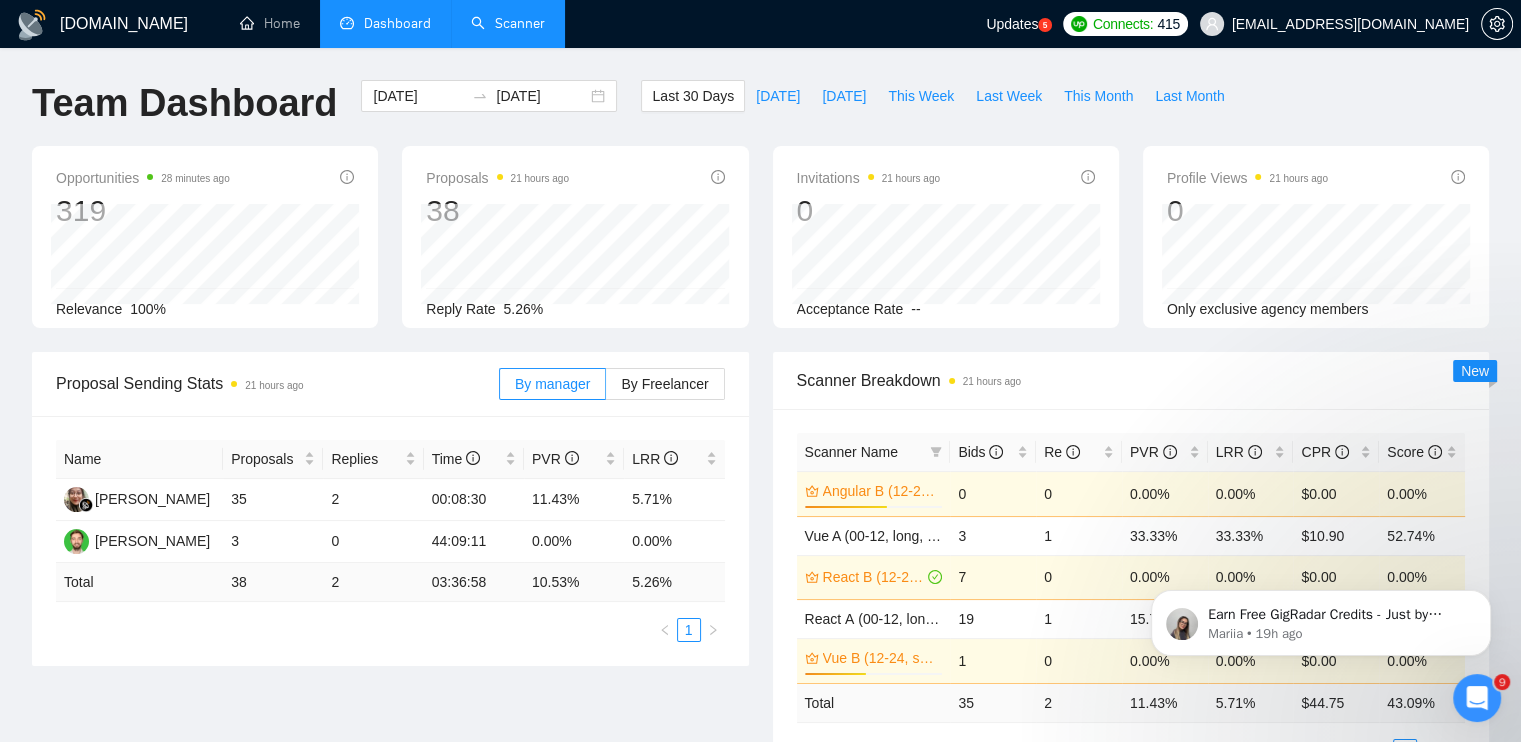 click on "Scanner" at bounding box center (508, 23) 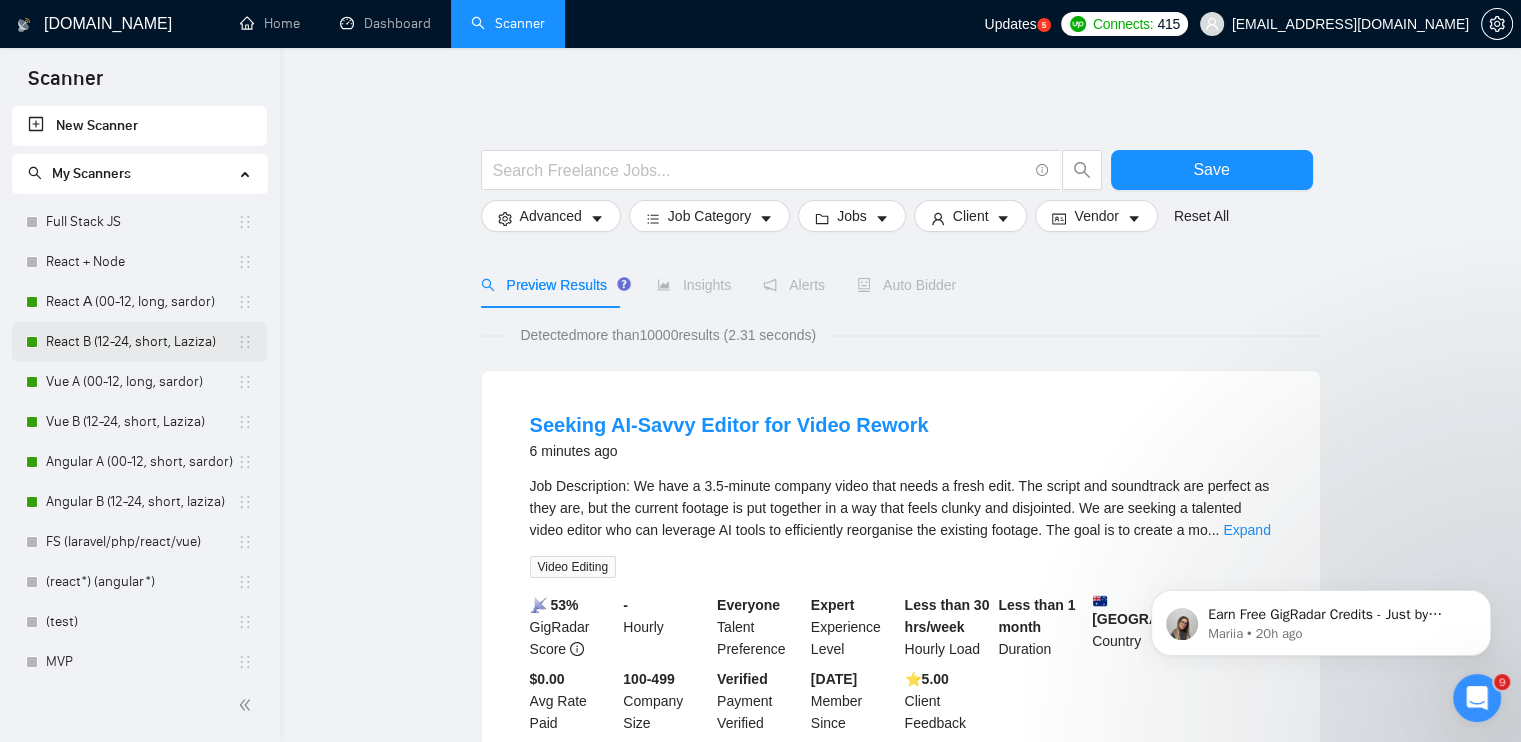 click on "React B (12-24, short, Laziza)" at bounding box center [141, 342] 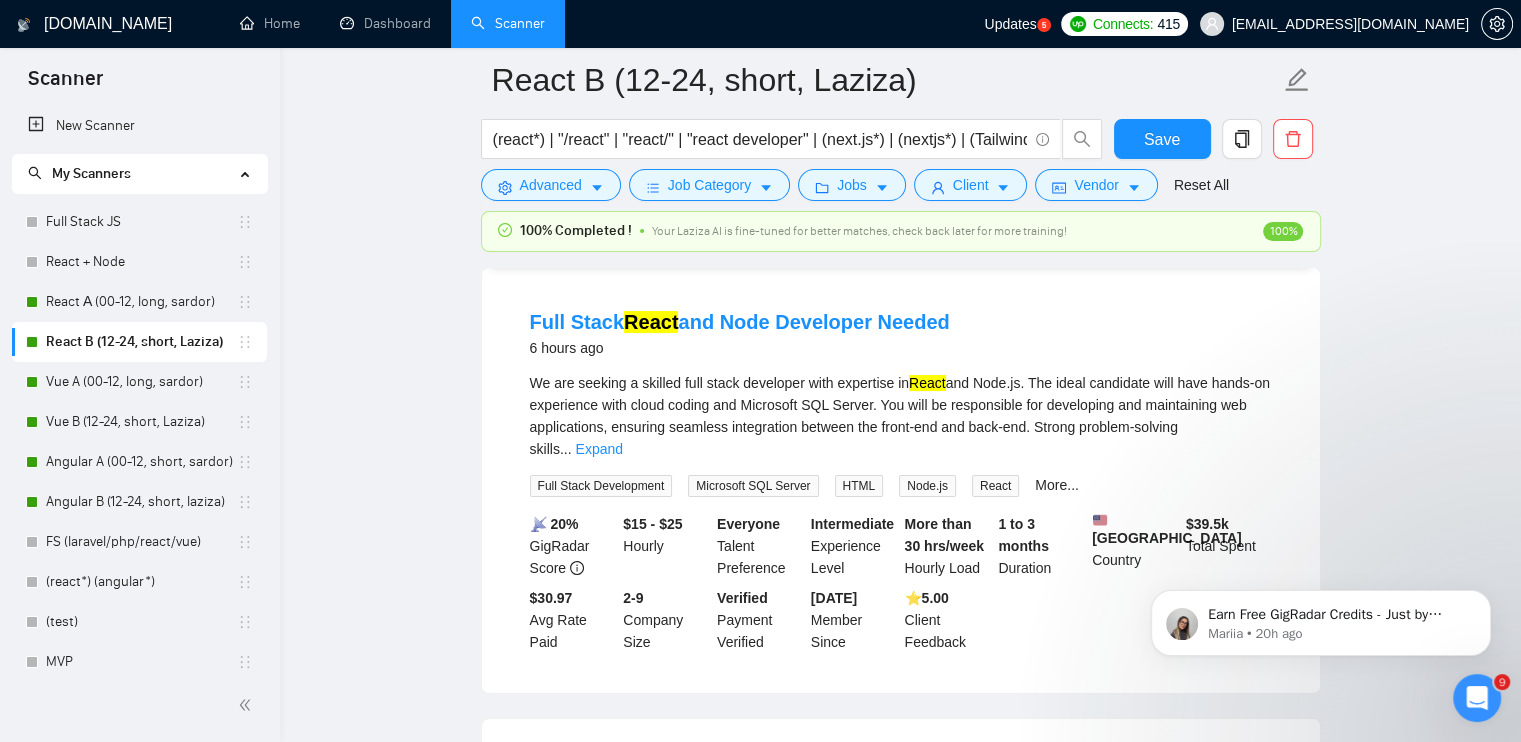 scroll, scrollTop: 0, scrollLeft: 0, axis: both 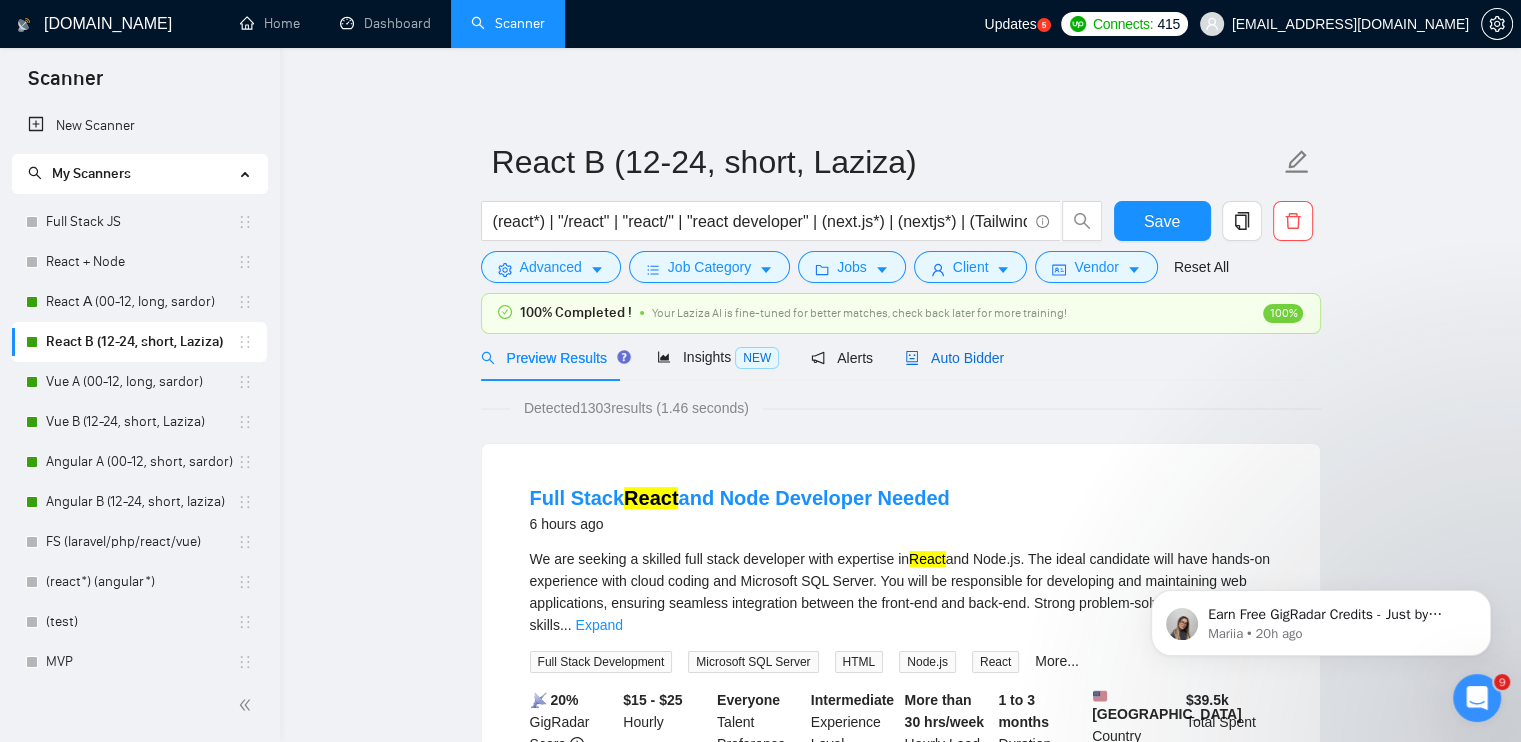 click on "Auto Bidder" at bounding box center (954, 358) 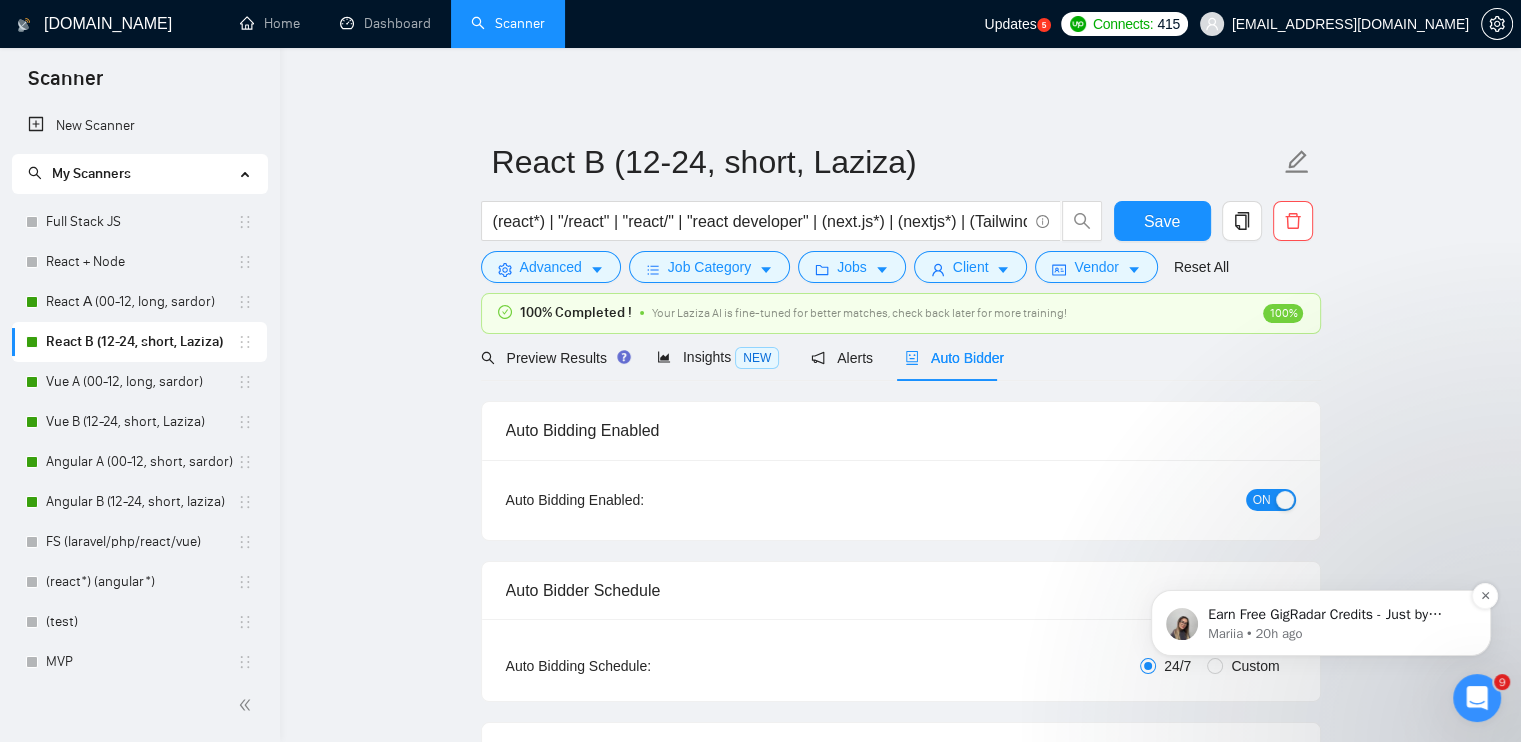 radio on "false" 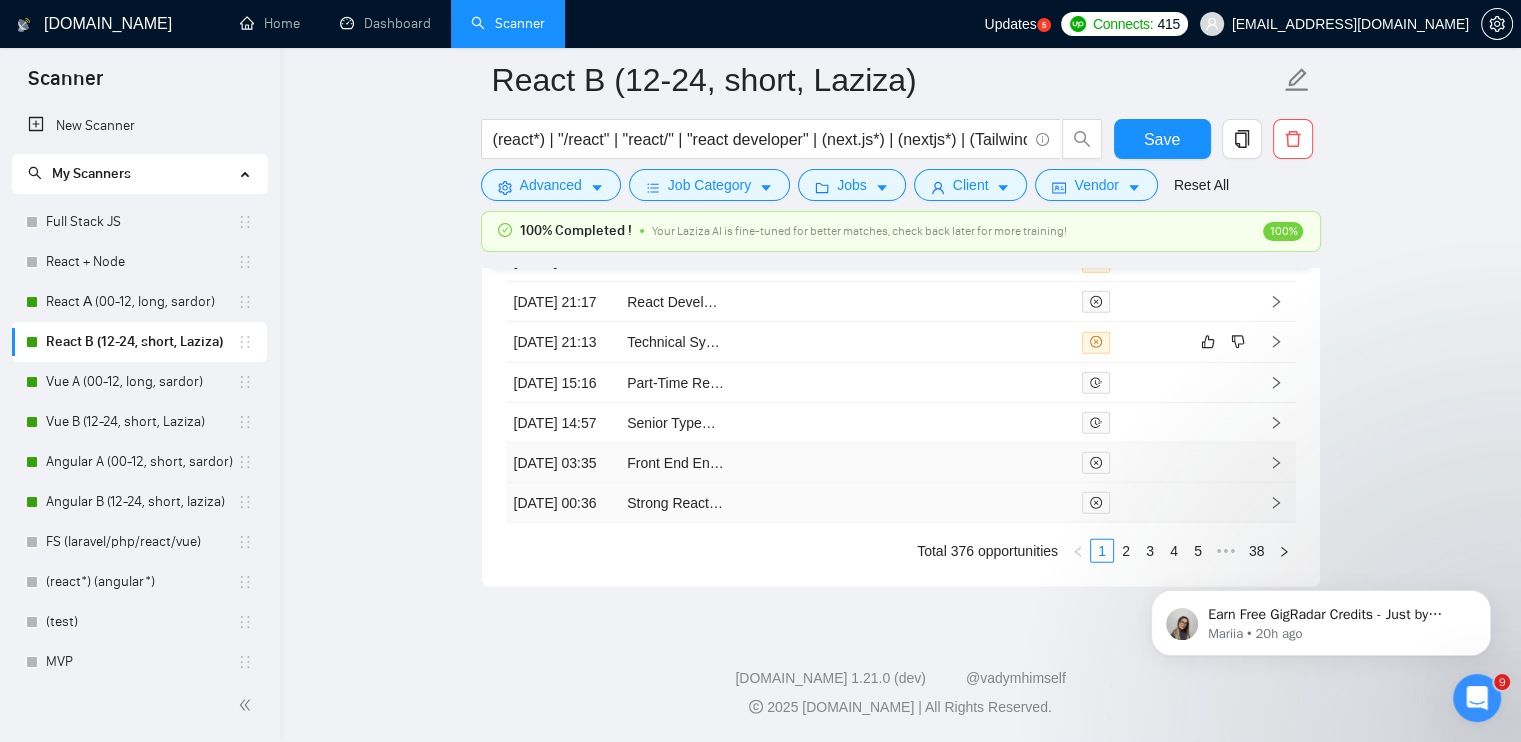 scroll, scrollTop: 5639, scrollLeft: 0, axis: vertical 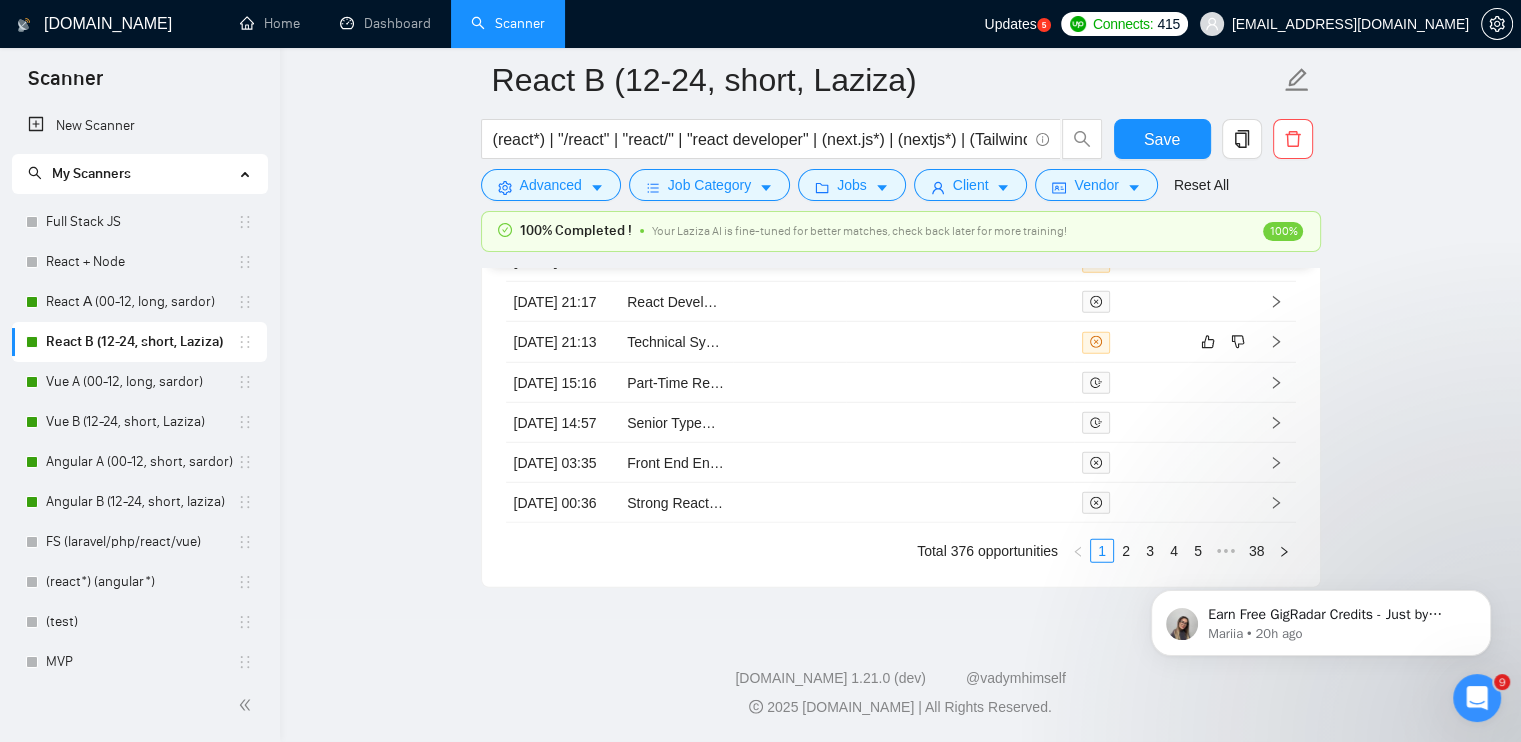 click on "Earn Free GigRadar Credits - Just by Sharing Your Story! 💬 Want more credits for sending proposals? It’s simple - share, inspire, and get rewarded! 🤫 Here’s how you can earn free credits: Introduce yourself in the #intros channel of the GigRadar Upwork Community and grab +20 credits for sending bids., Post your success story (closed projects, high LRR, etc.) in the #general channel and claim +50 credits for sending bids. Why? GigRadar is building a powerful network of freelancers and agencies. We want you to make valuable connections, showcase your wins, and inspire others while getting rewarded! 🚀 Not a member yet? Join our Slack community now 👉 Join Slack Community Claiming your credits is easy: Reply to this message with a screenshot of your post, and our Tech Support Team will instantly top up your credits! 💸 Mariia • 20h ago" 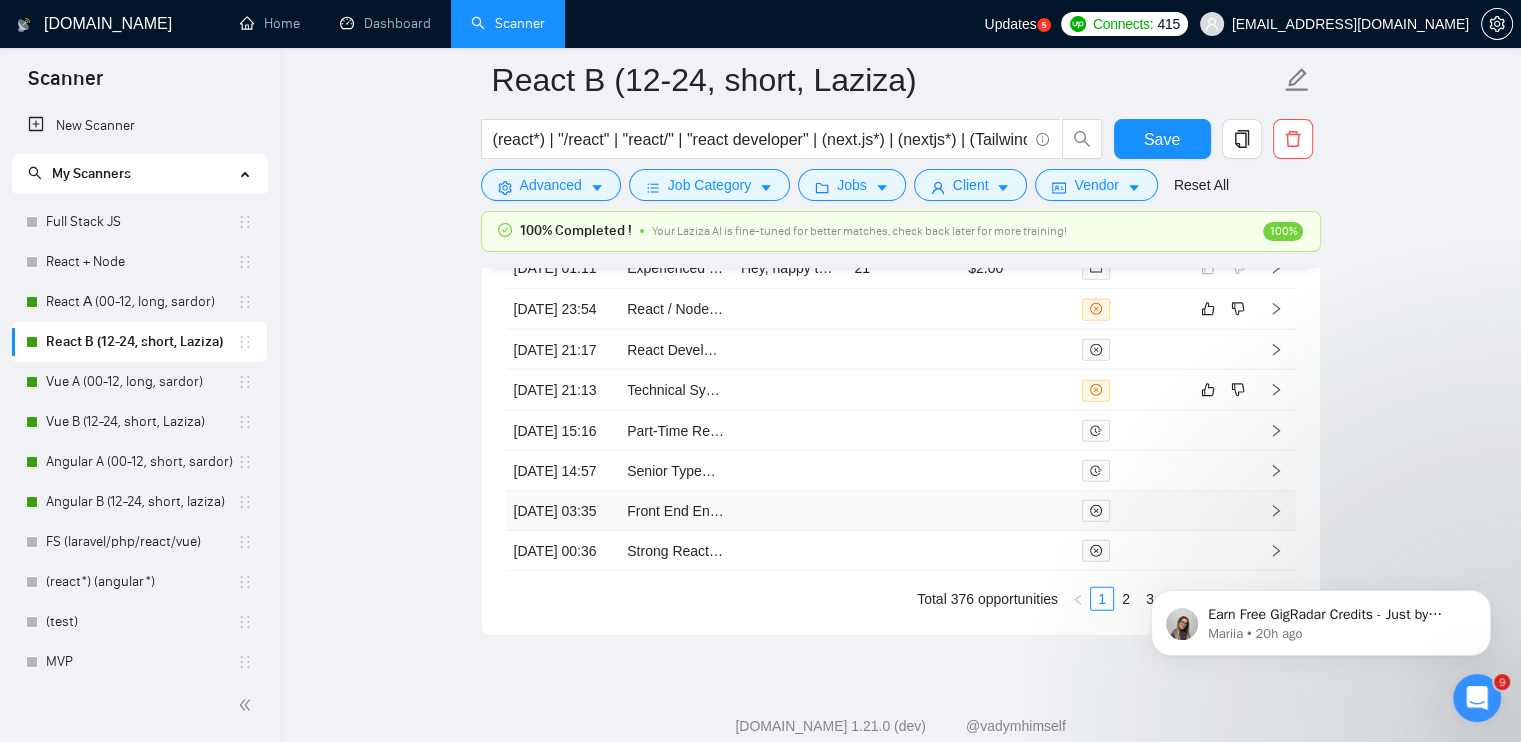 scroll, scrollTop: 5239, scrollLeft: 0, axis: vertical 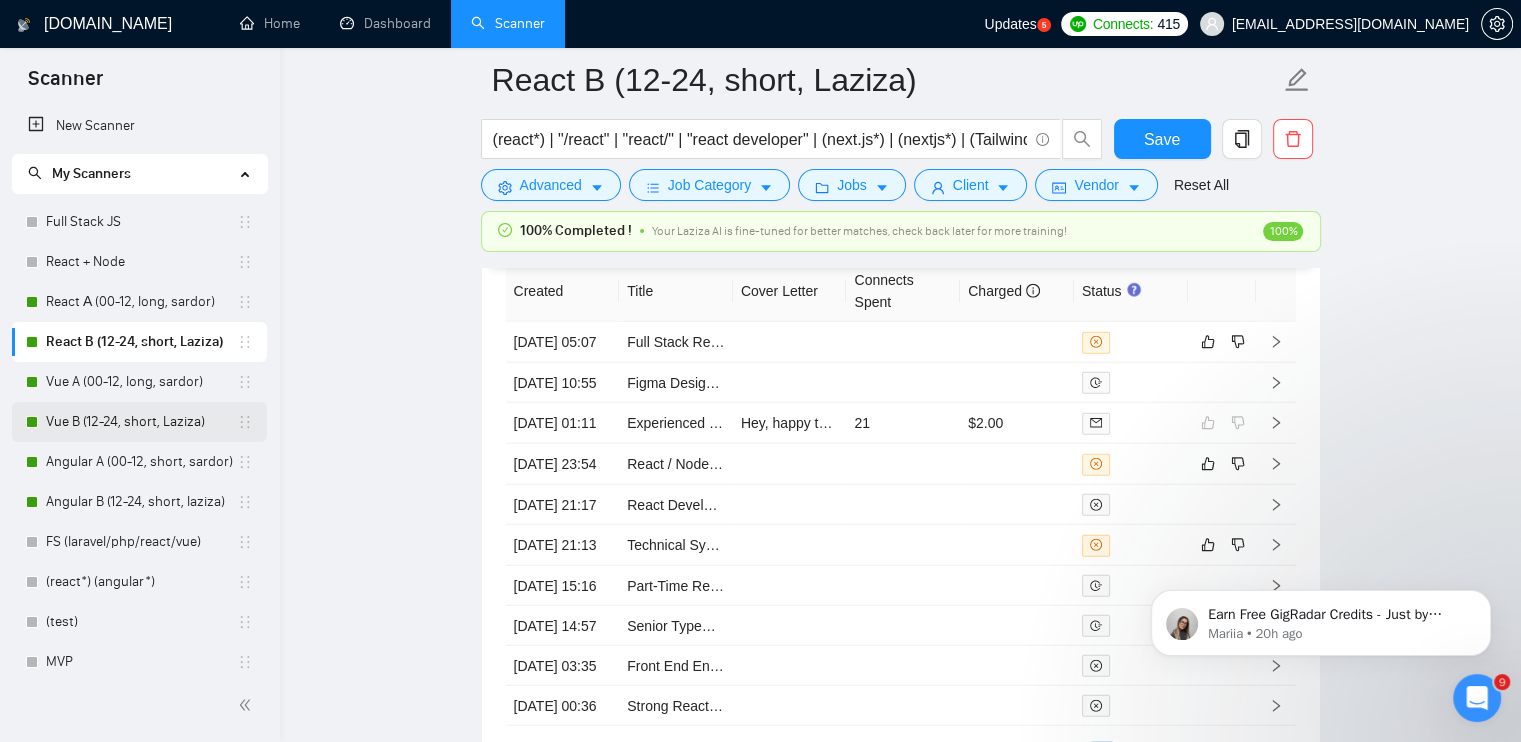 click on "Vue B (12-24, short, Laziza)" at bounding box center [141, 422] 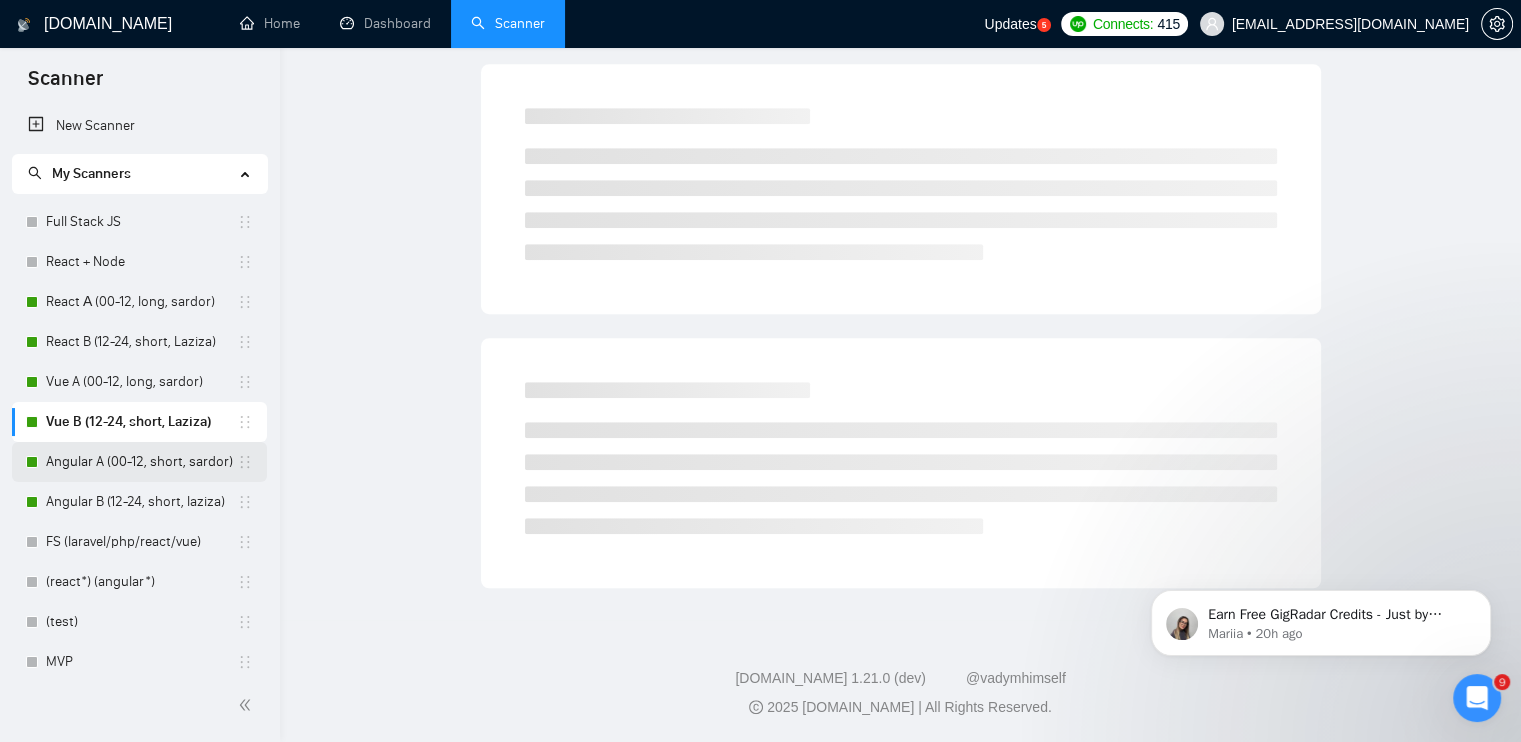 scroll, scrollTop: 28, scrollLeft: 0, axis: vertical 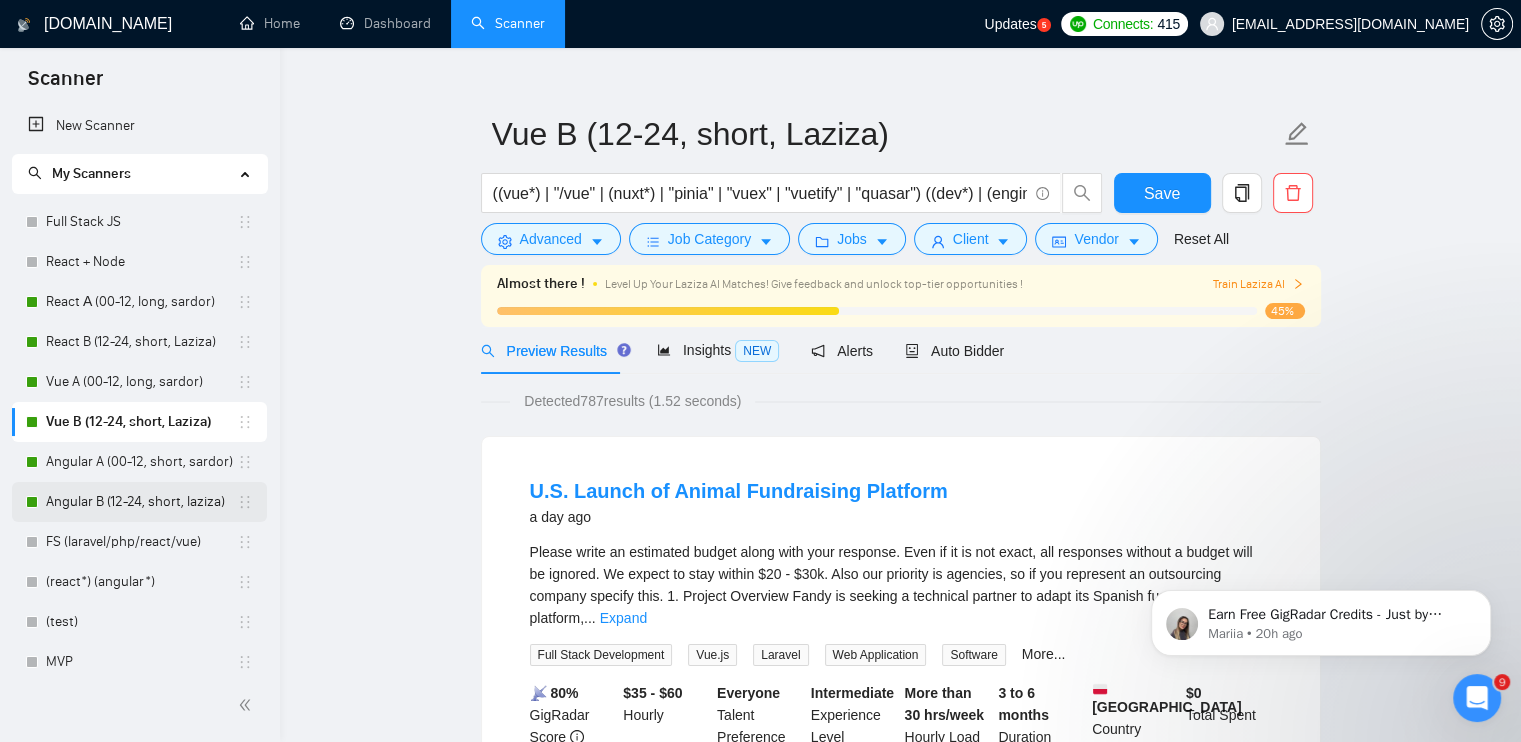 click on "Angular B (12-24, short, laziza)" at bounding box center (141, 502) 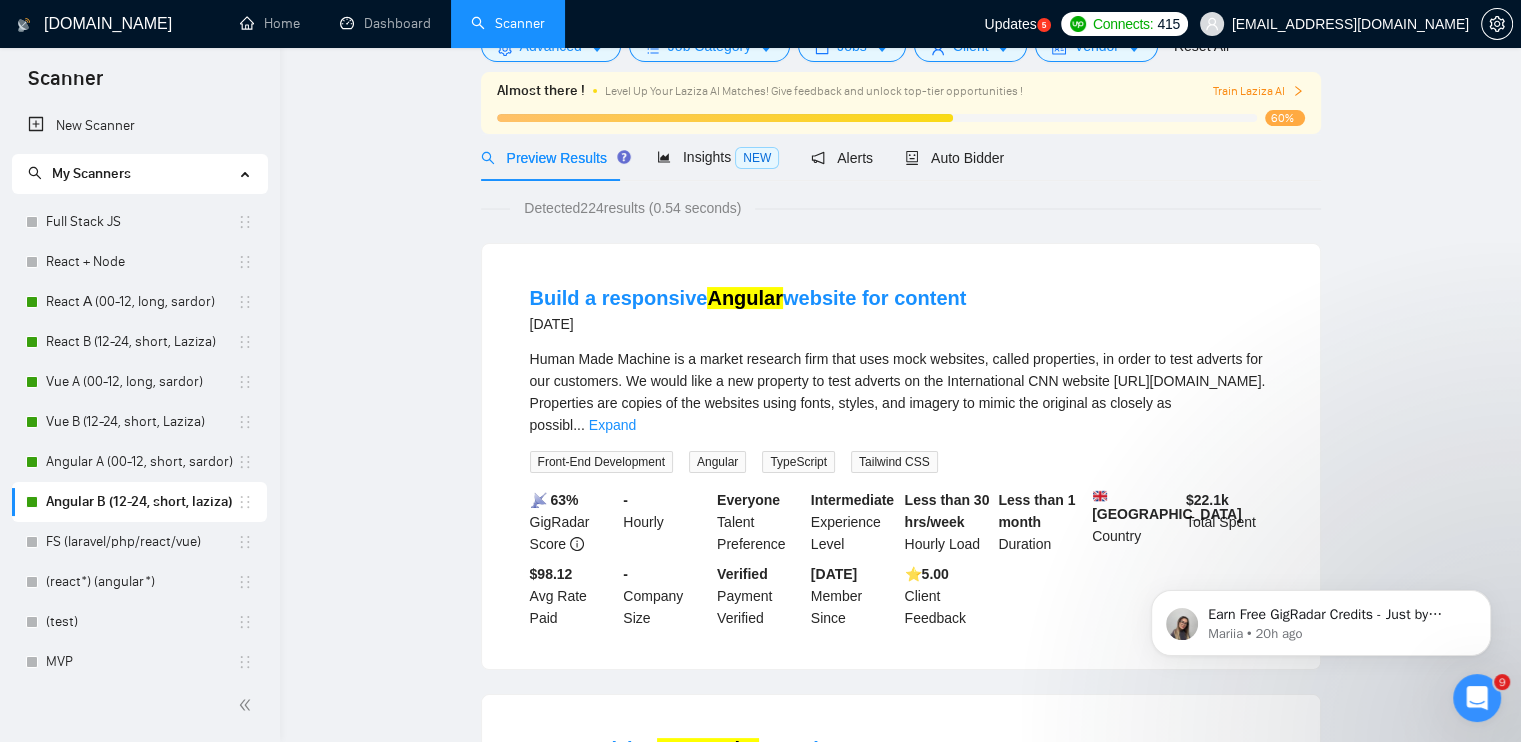 scroll, scrollTop: 0, scrollLeft: 0, axis: both 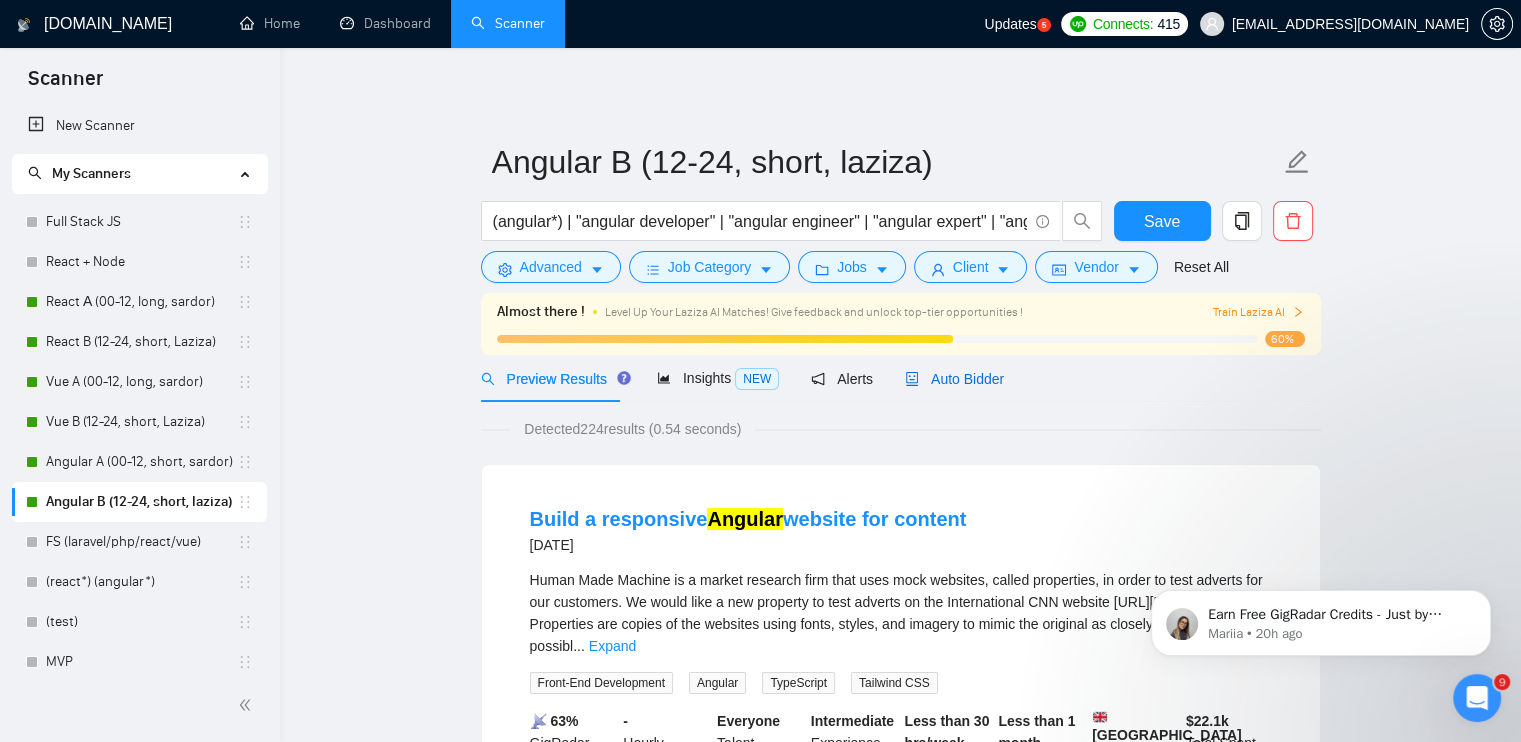 click on "Auto Bidder" at bounding box center (954, 379) 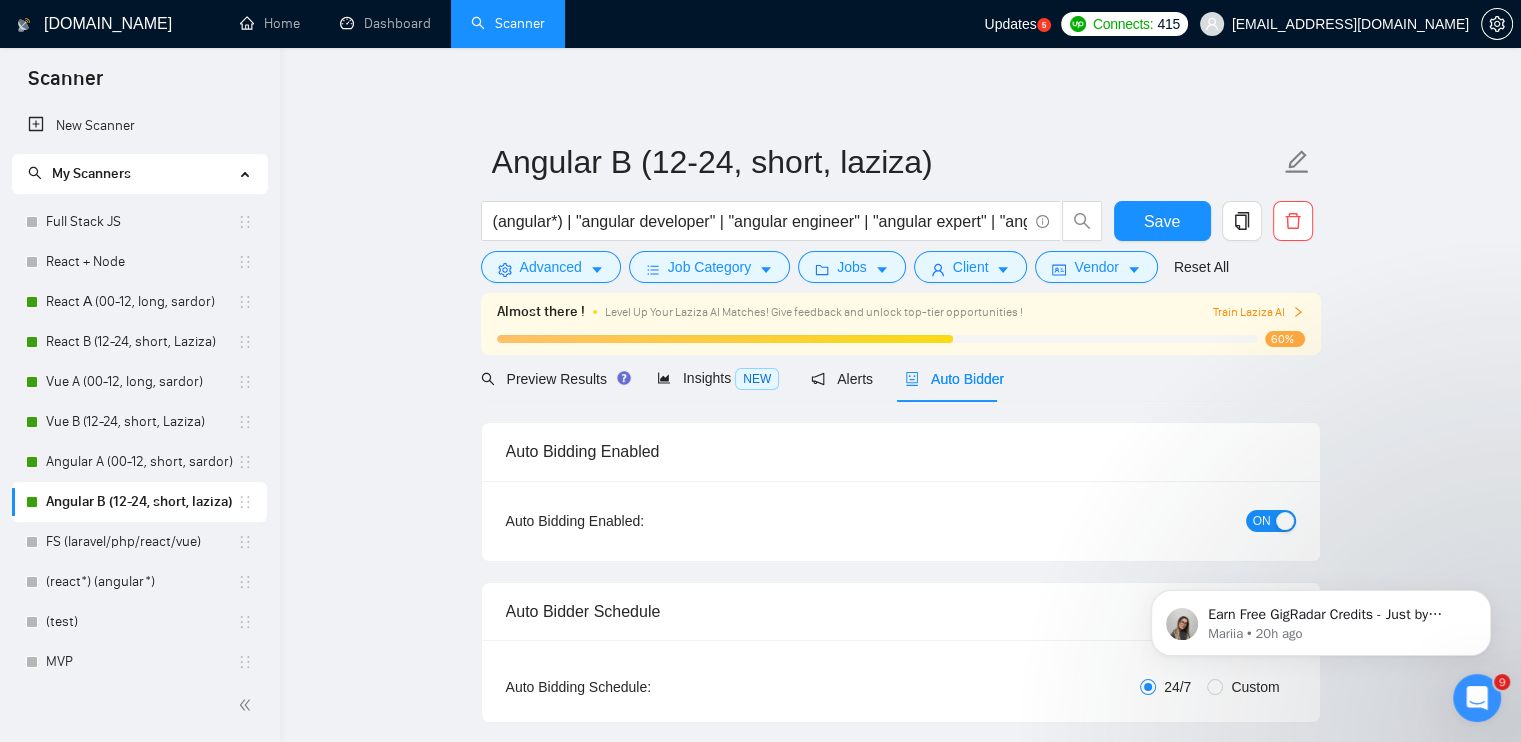 type 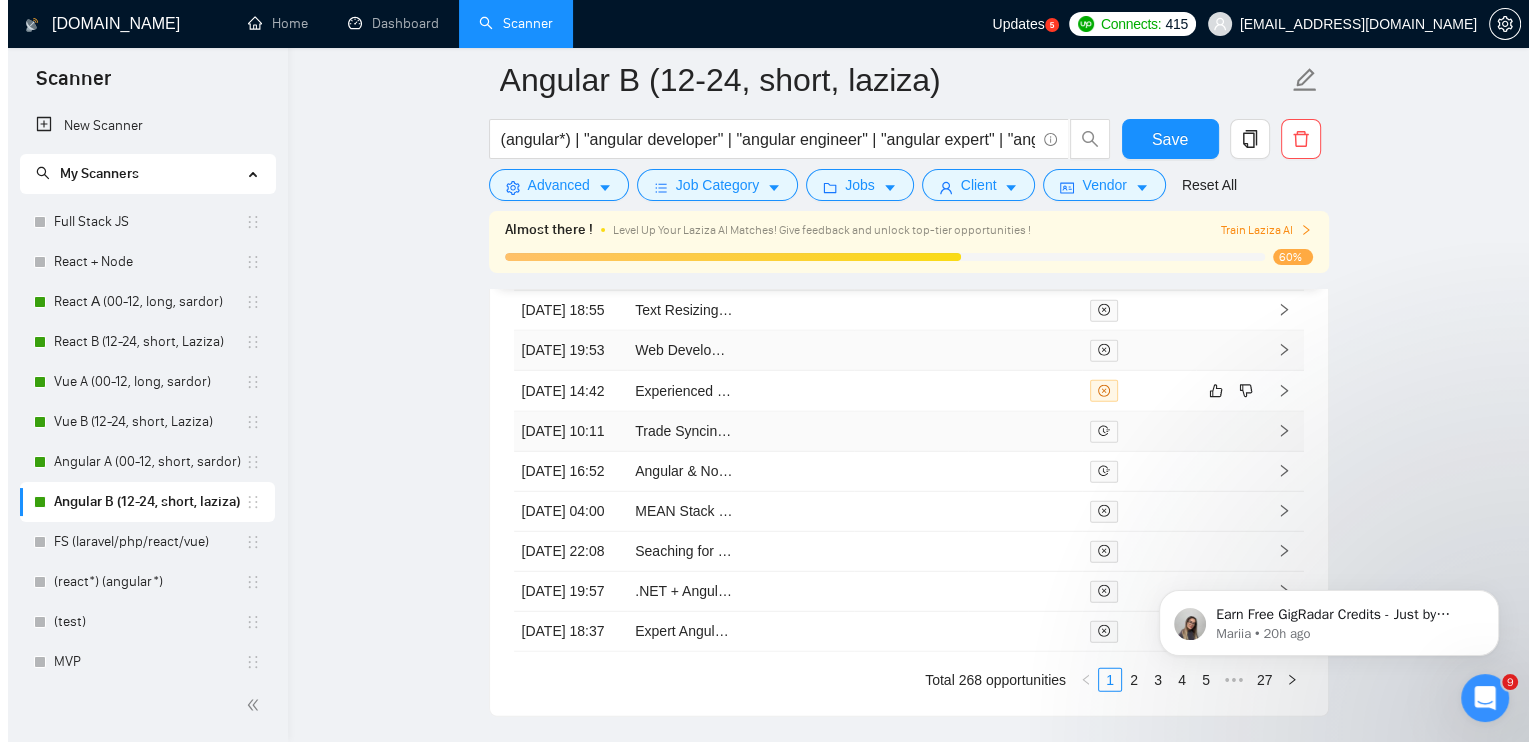 scroll, scrollTop: 5100, scrollLeft: 0, axis: vertical 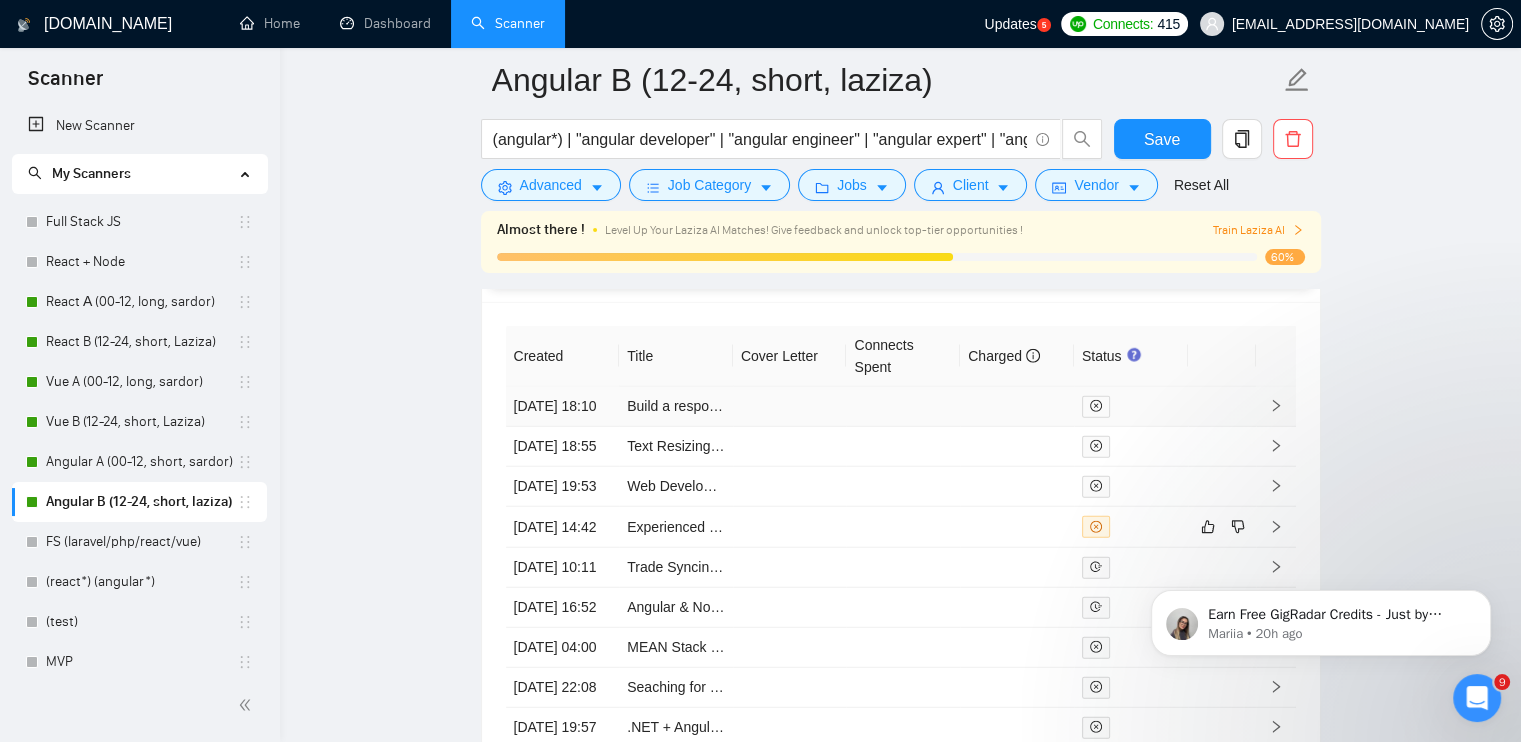 click at bounding box center (790, 407) 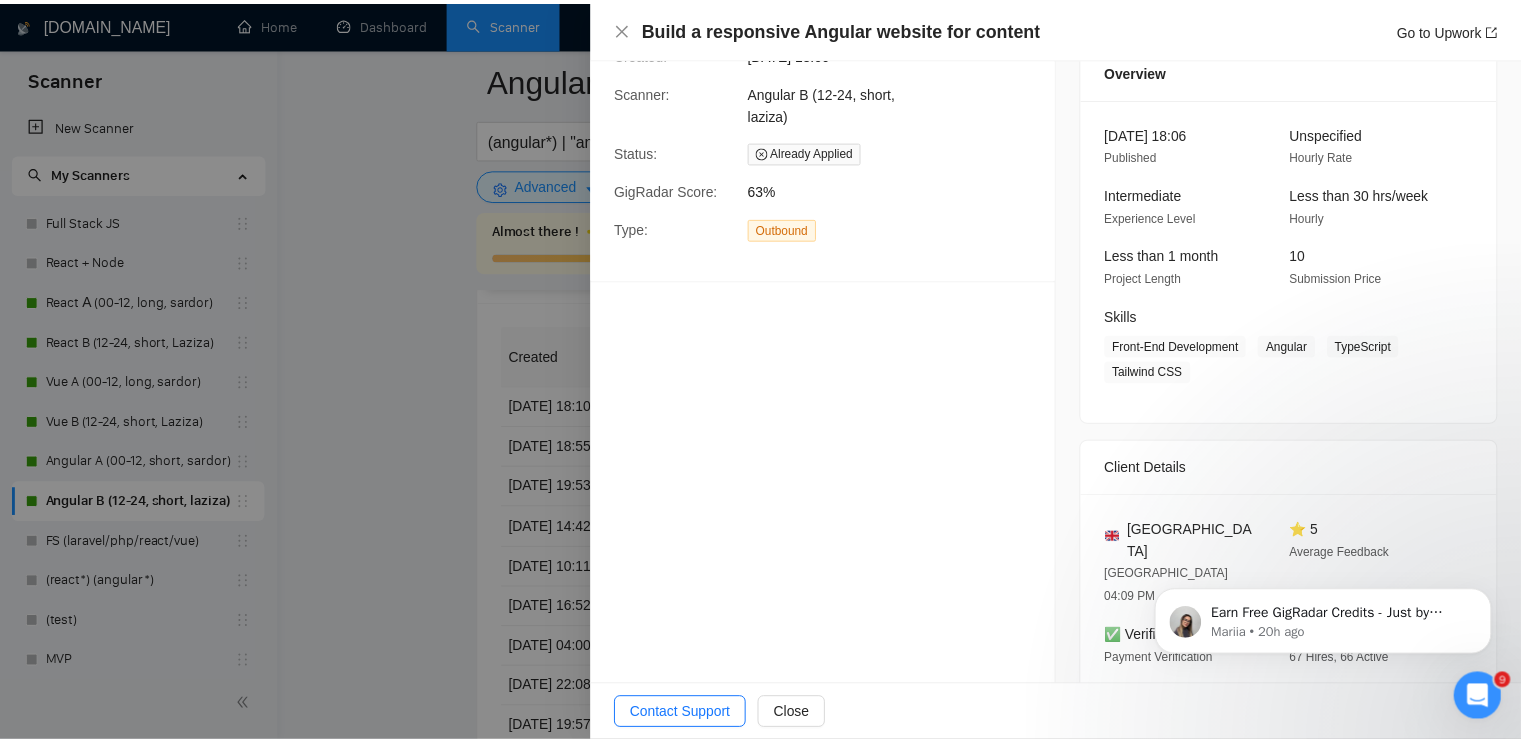 scroll, scrollTop: 200, scrollLeft: 0, axis: vertical 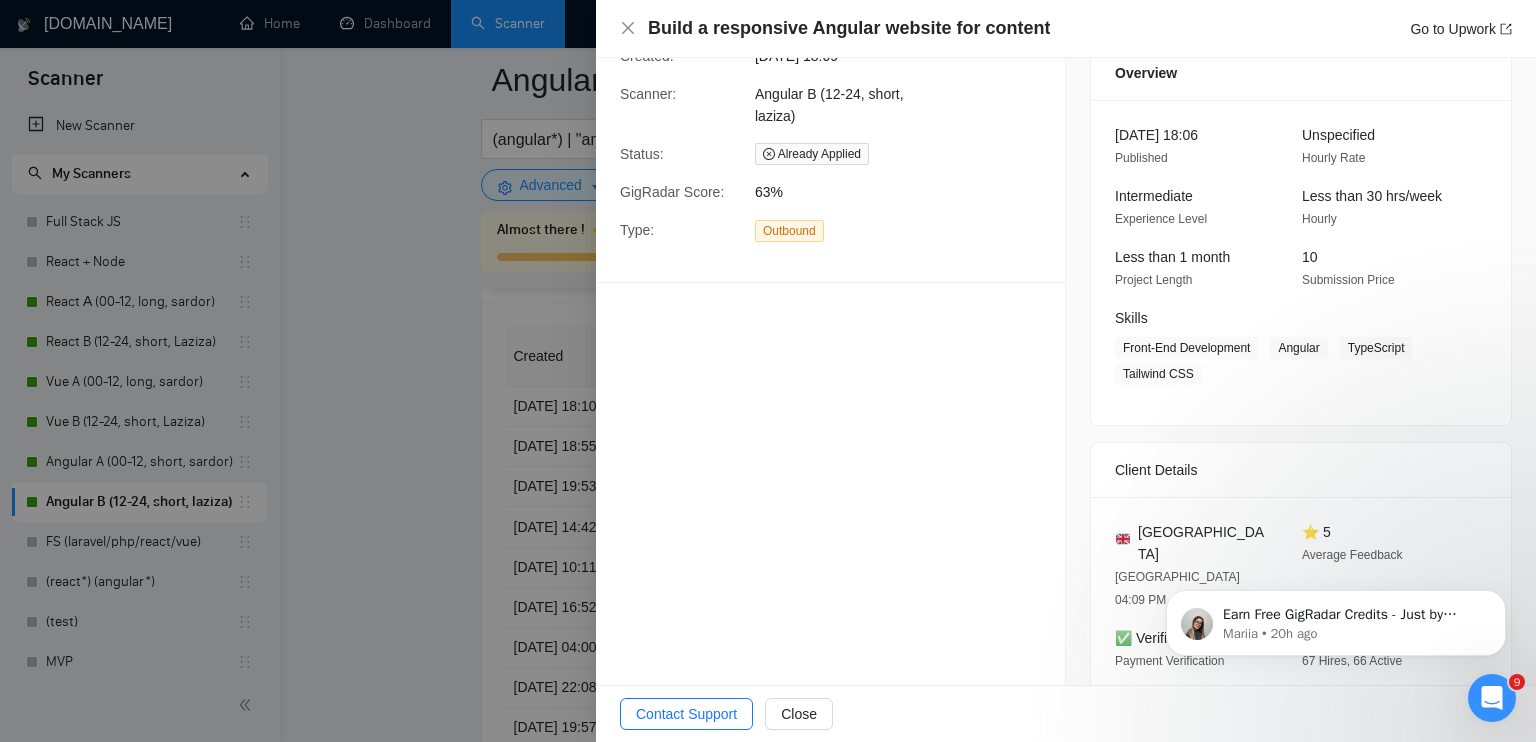 click at bounding box center (768, 371) 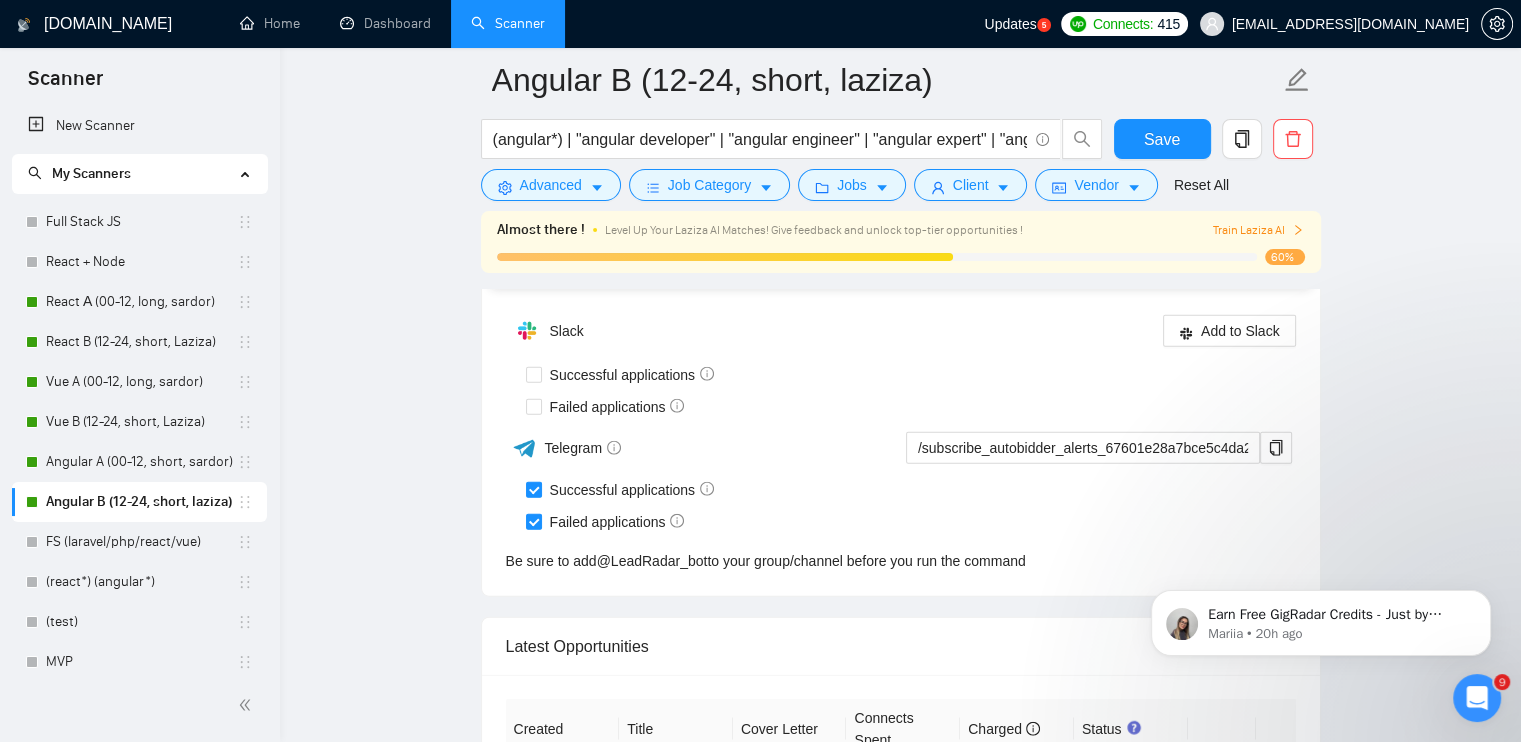 scroll, scrollTop: 5100, scrollLeft: 0, axis: vertical 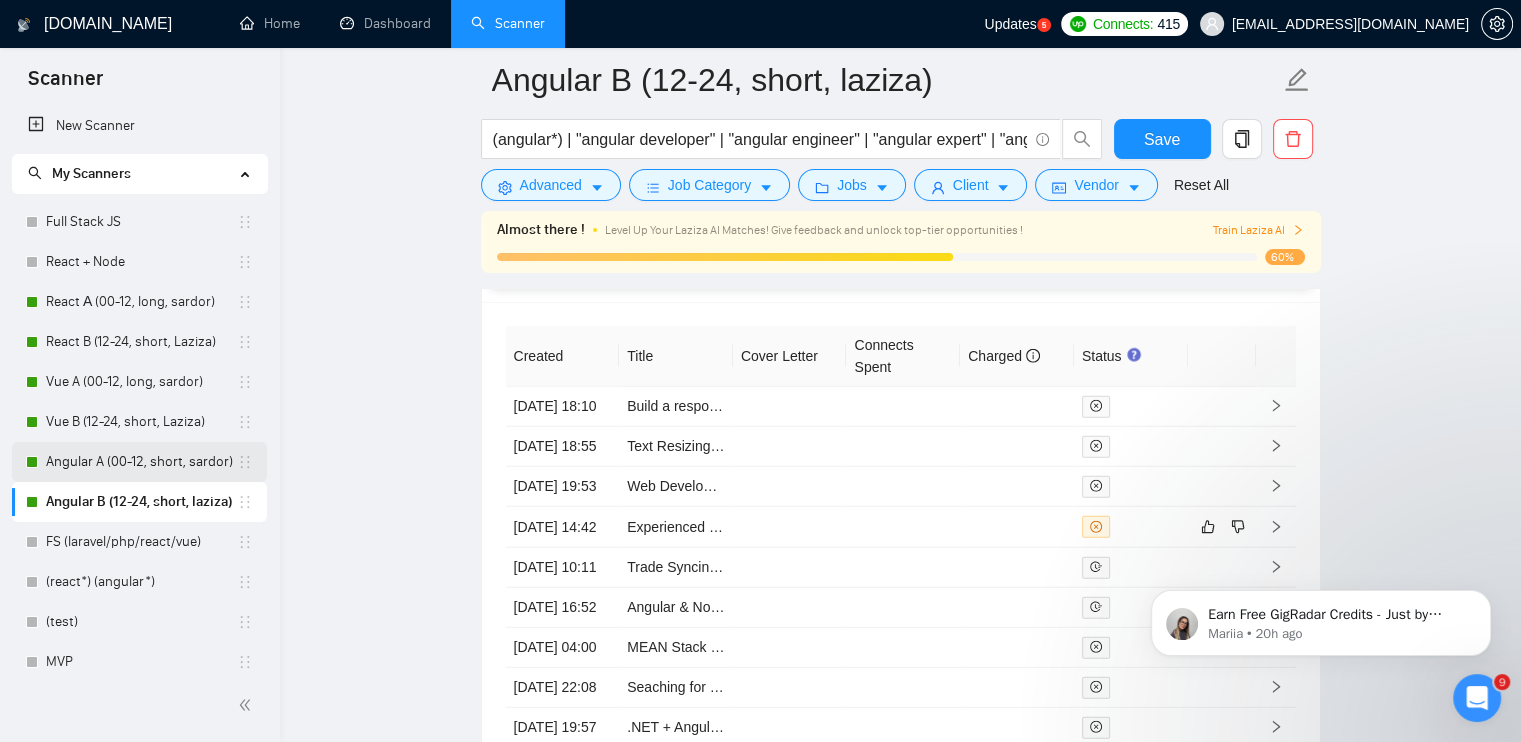 click on "Angular A (00-12, short, sardor)" at bounding box center [141, 462] 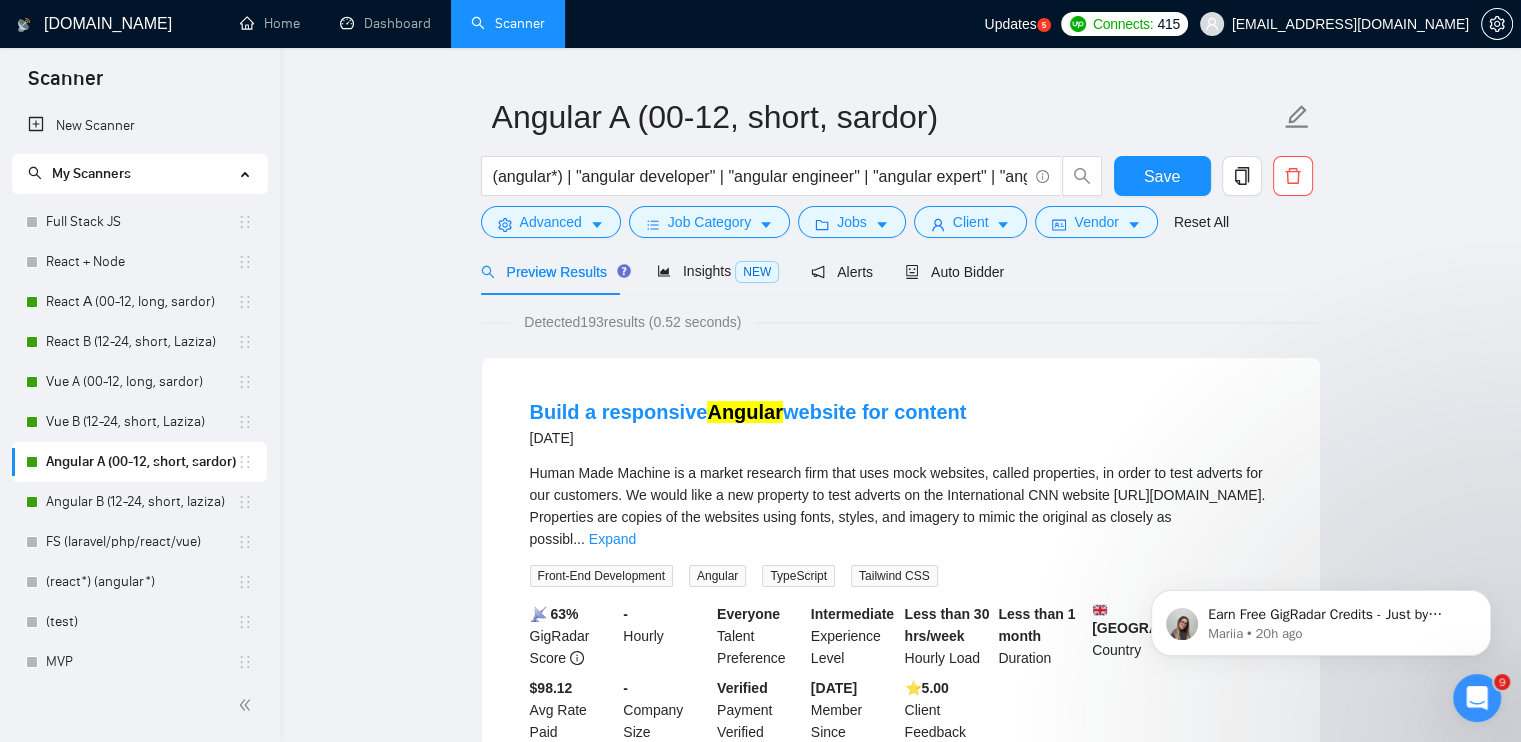 scroll, scrollTop: 0, scrollLeft: 0, axis: both 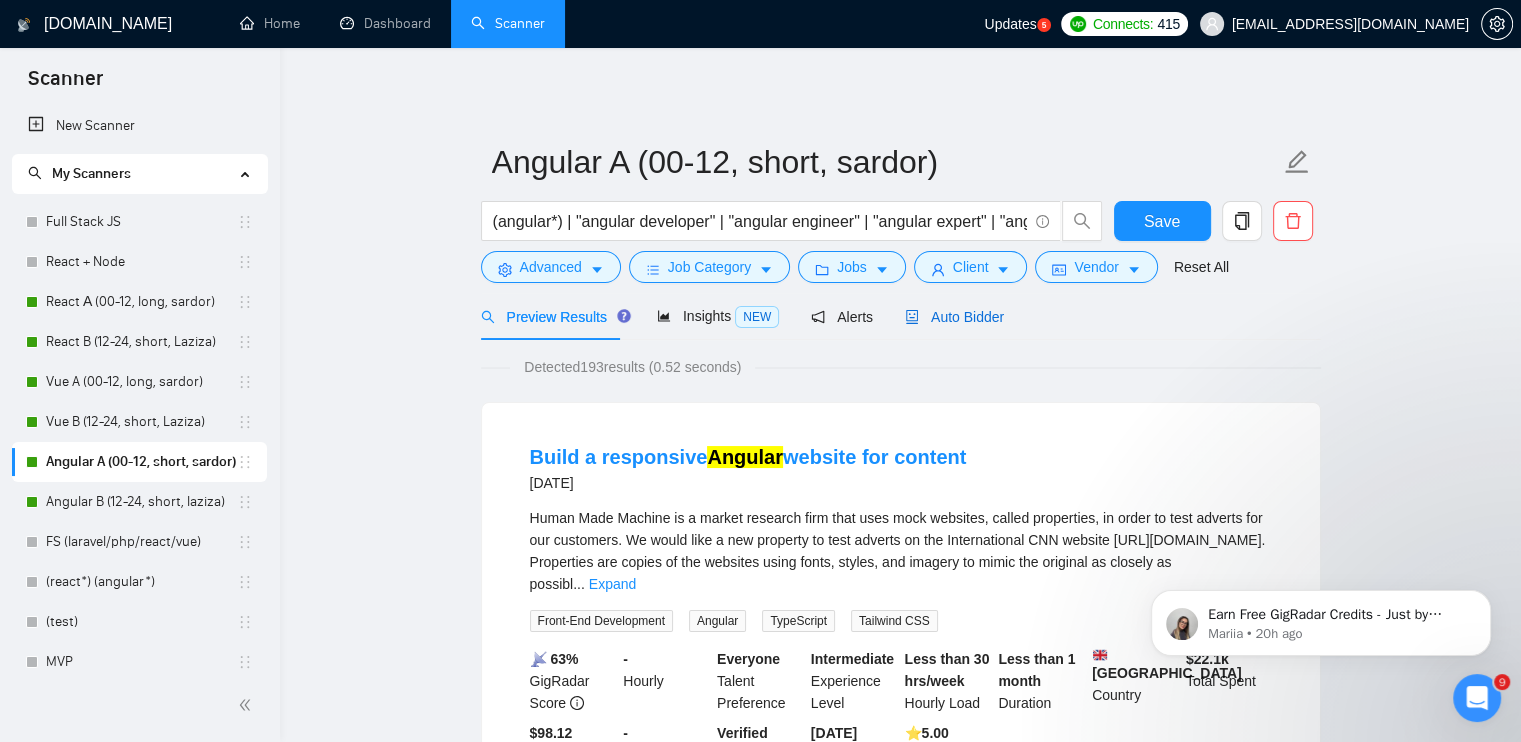 click on "Auto Bidder" at bounding box center [954, 317] 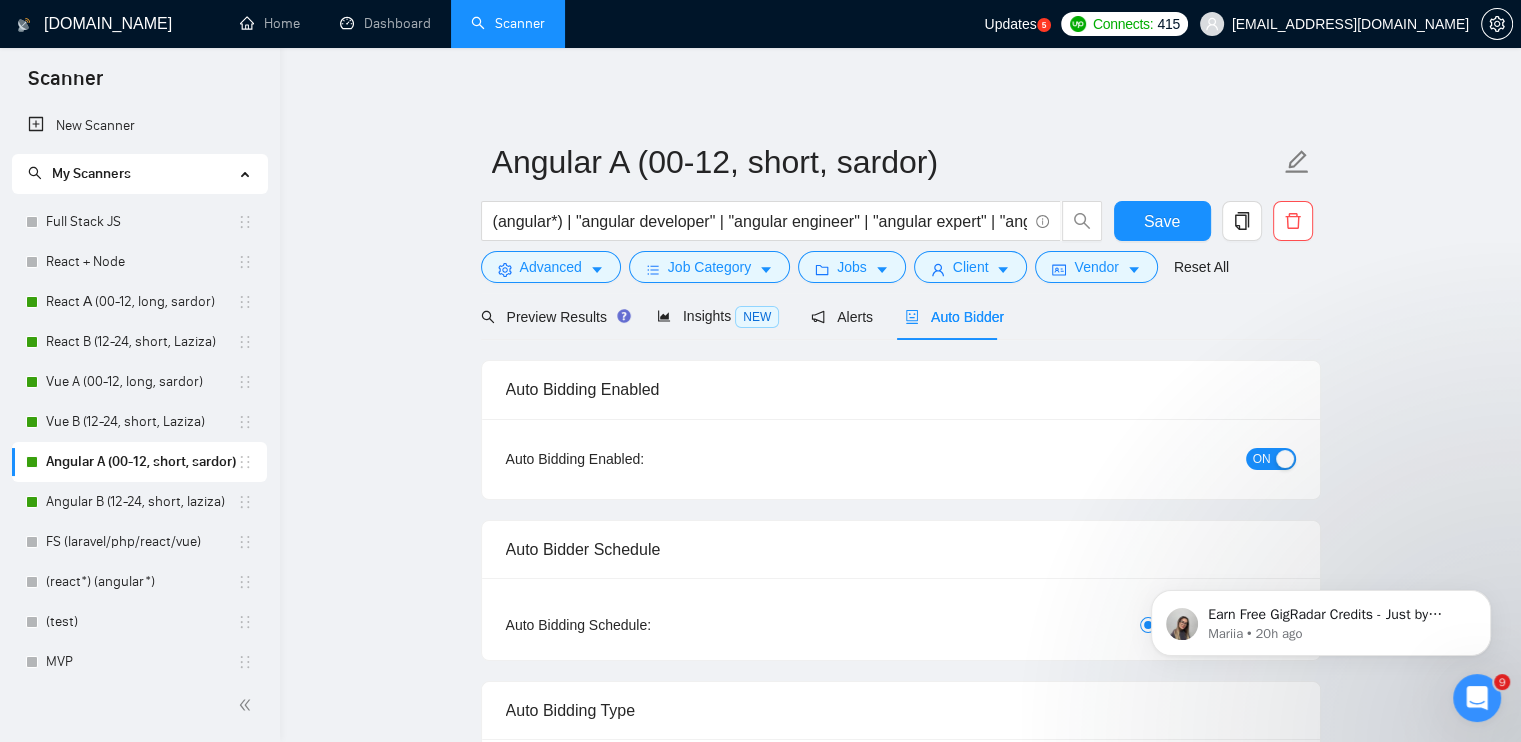type 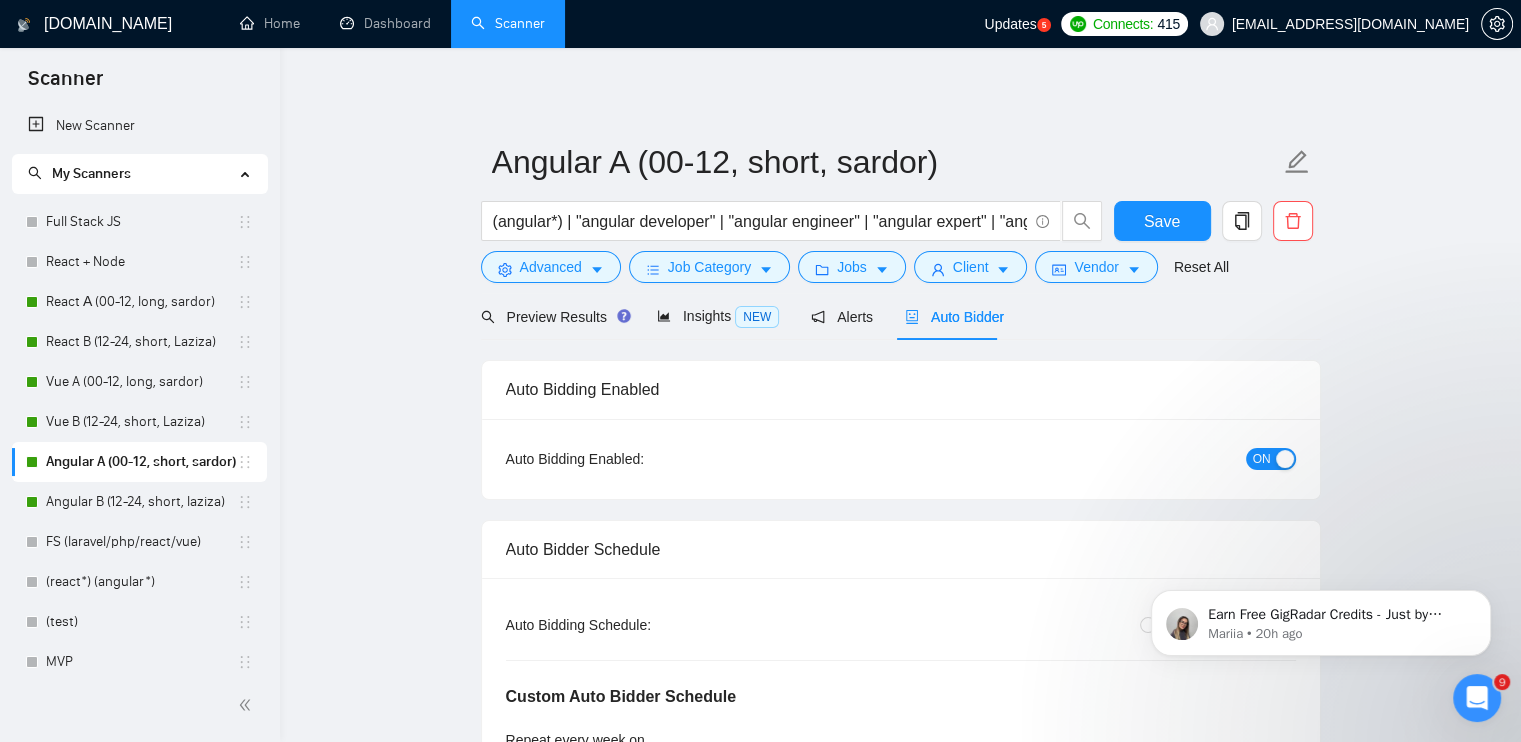scroll, scrollTop: 600, scrollLeft: 0, axis: vertical 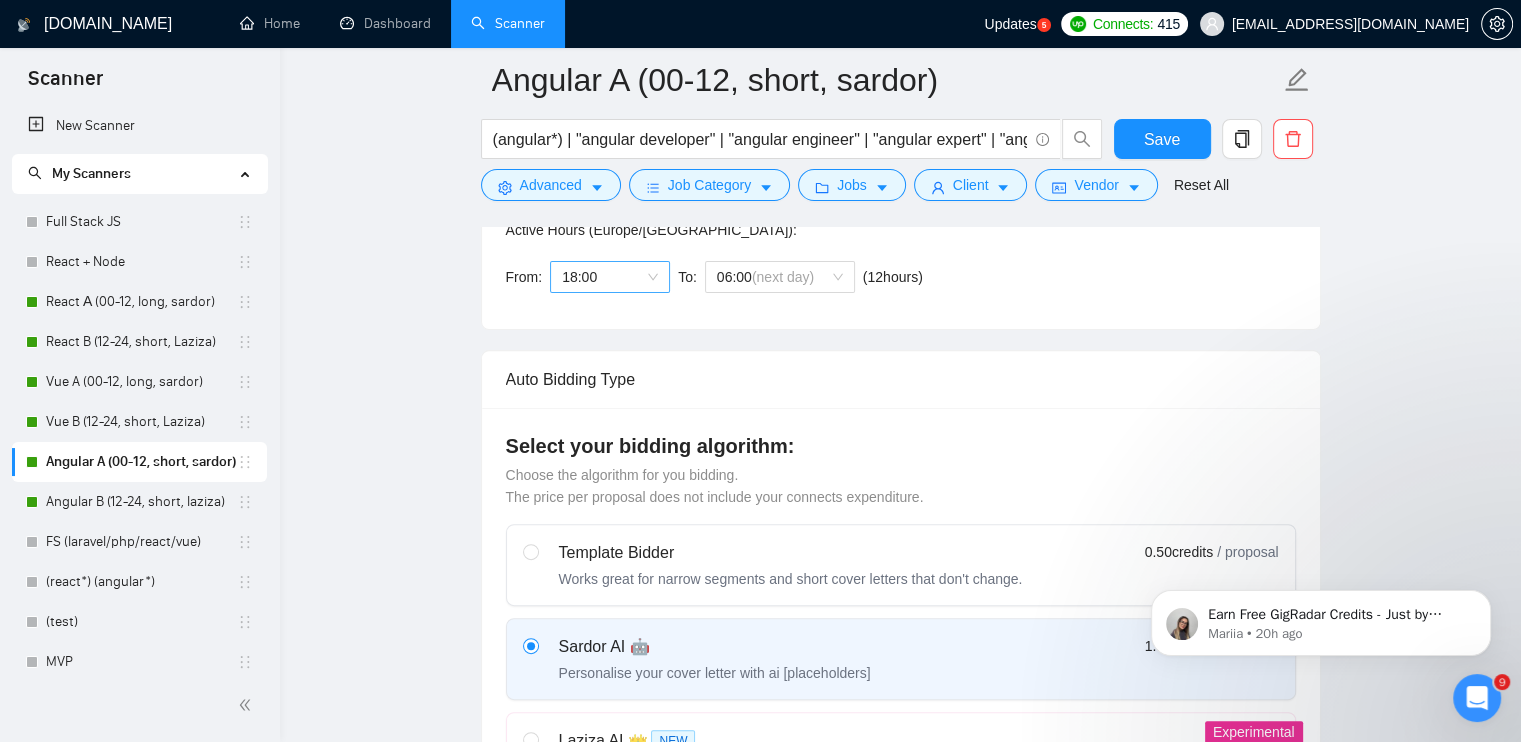 click on "18:00" at bounding box center (610, 277) 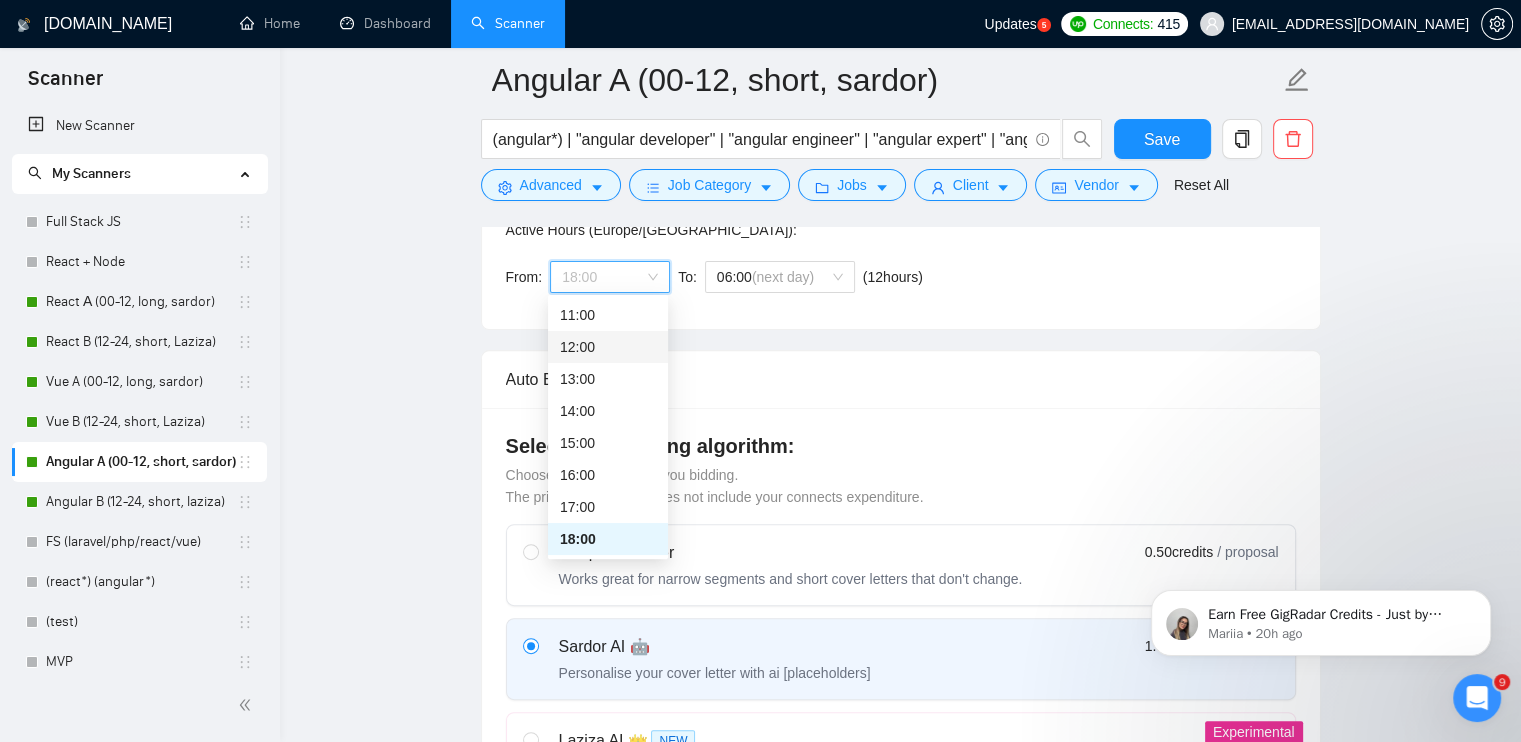 scroll, scrollTop: 52, scrollLeft: 0, axis: vertical 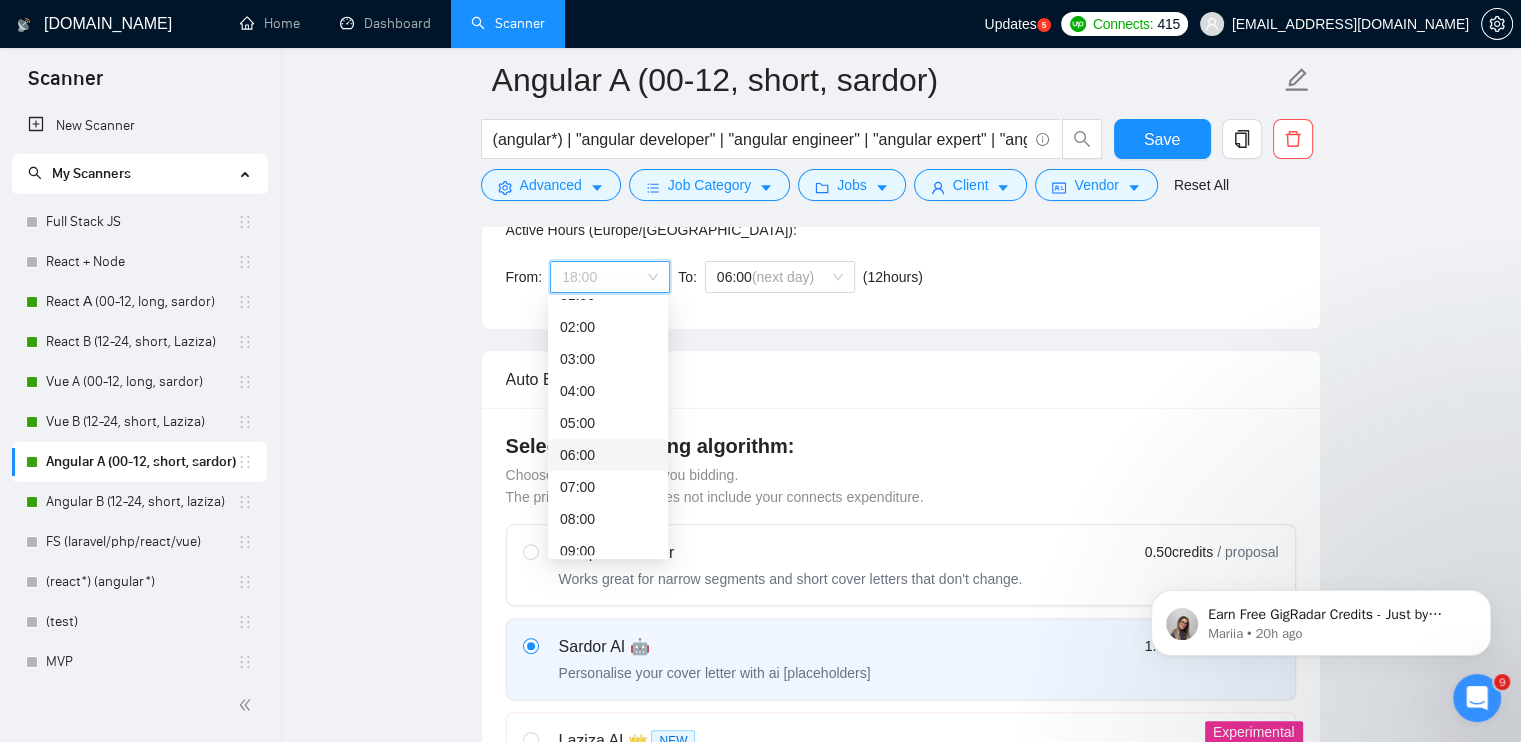 click on "06:00" at bounding box center [608, 455] 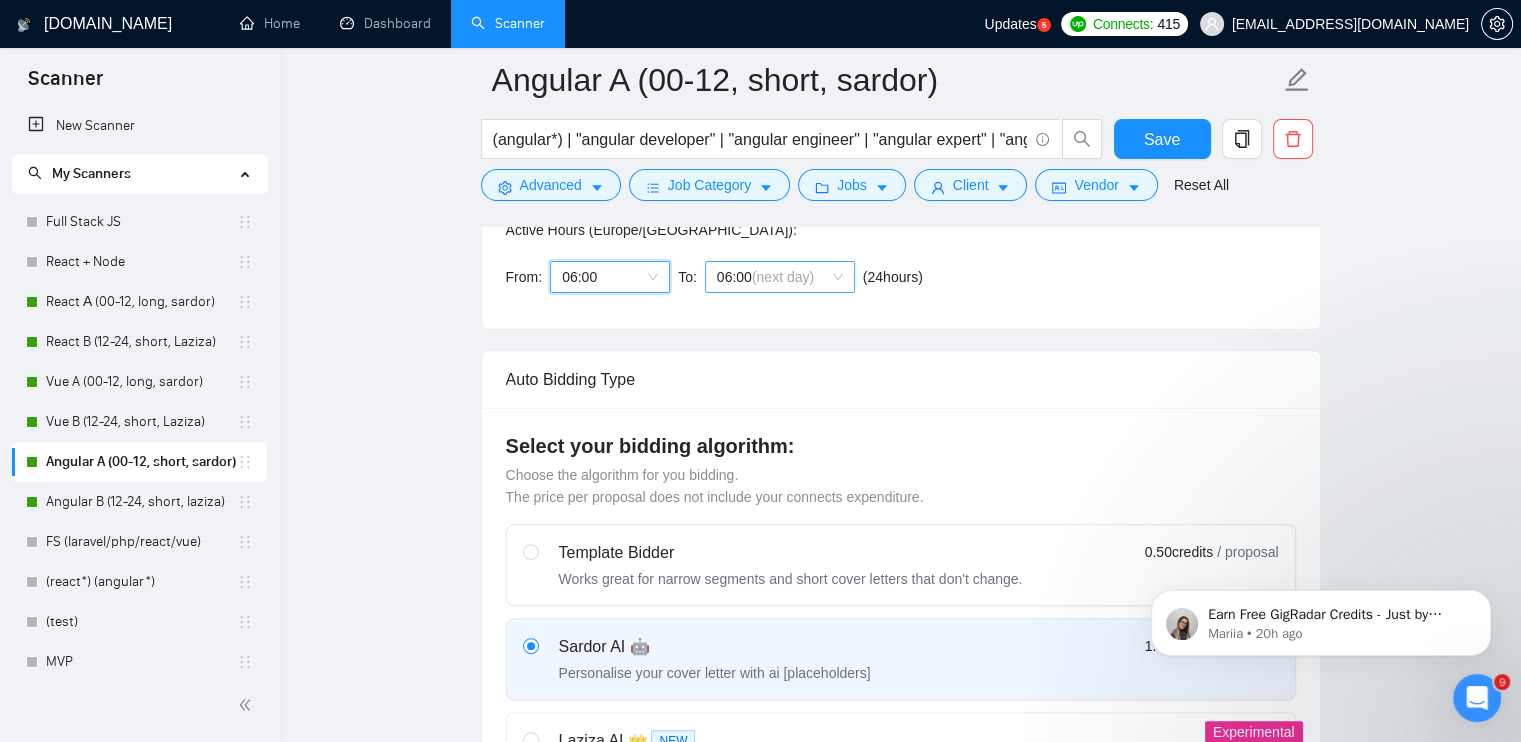 click on "06:00  (next day)" at bounding box center [780, 277] 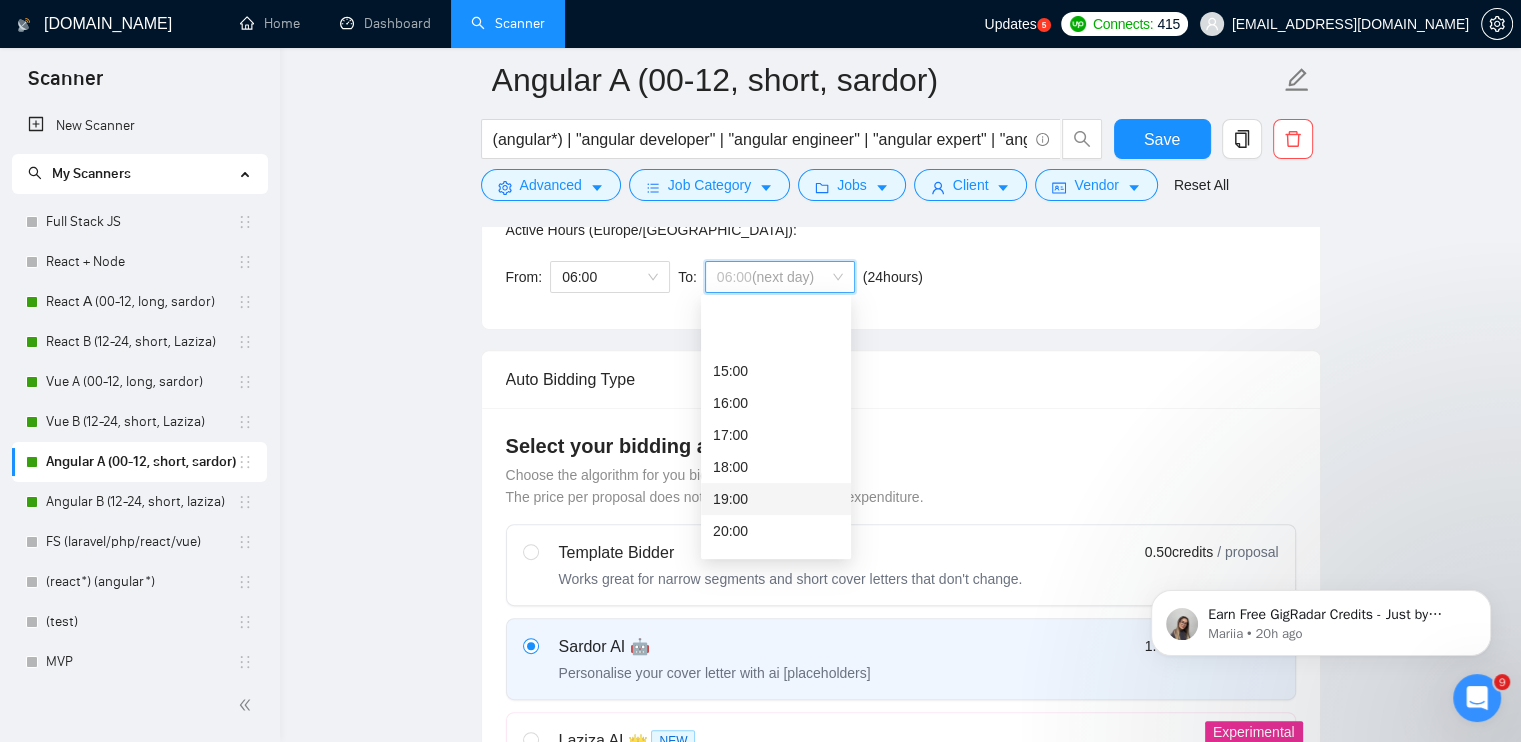 scroll, scrollTop: 512, scrollLeft: 0, axis: vertical 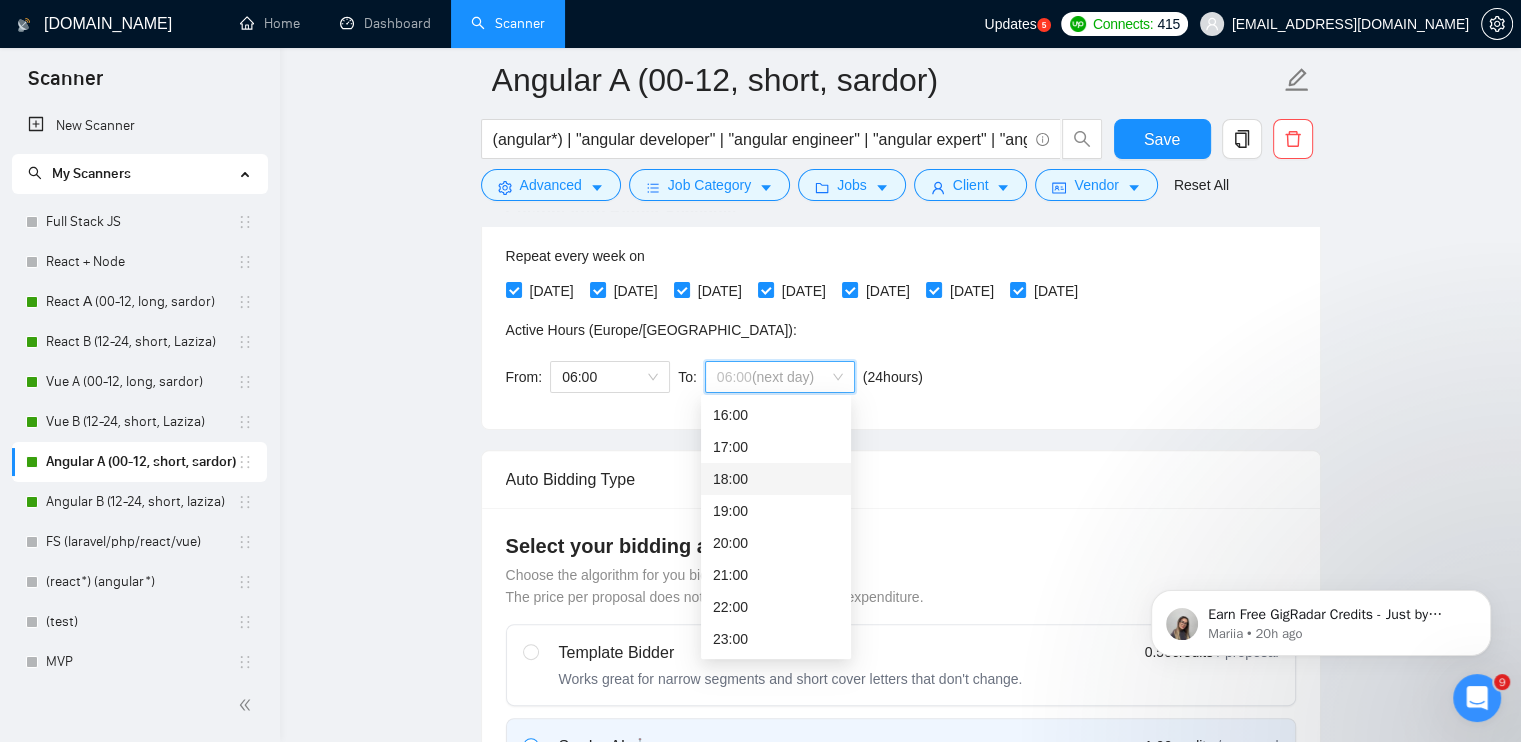 click on "18:00" at bounding box center (776, 479) 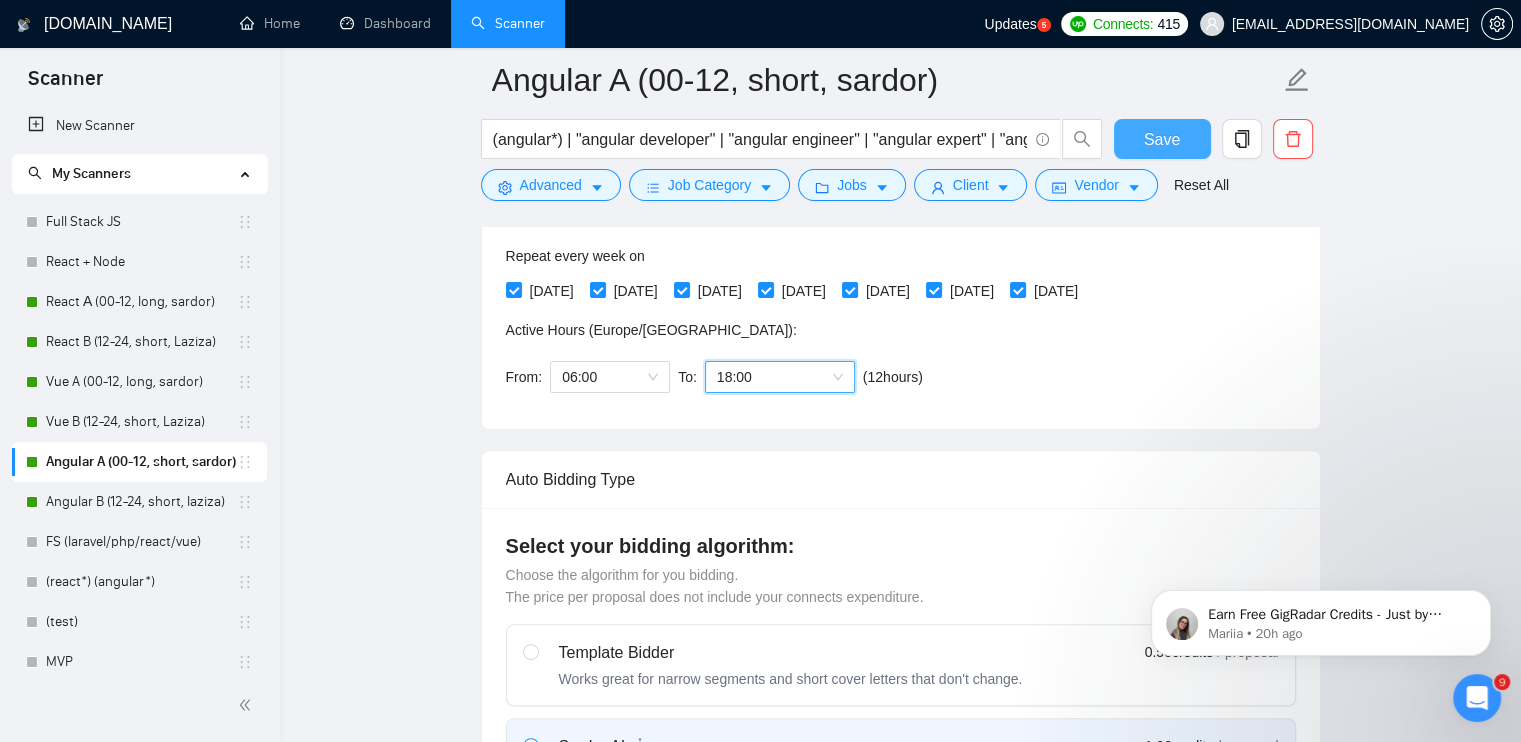 click on "Save" at bounding box center [1162, 139] 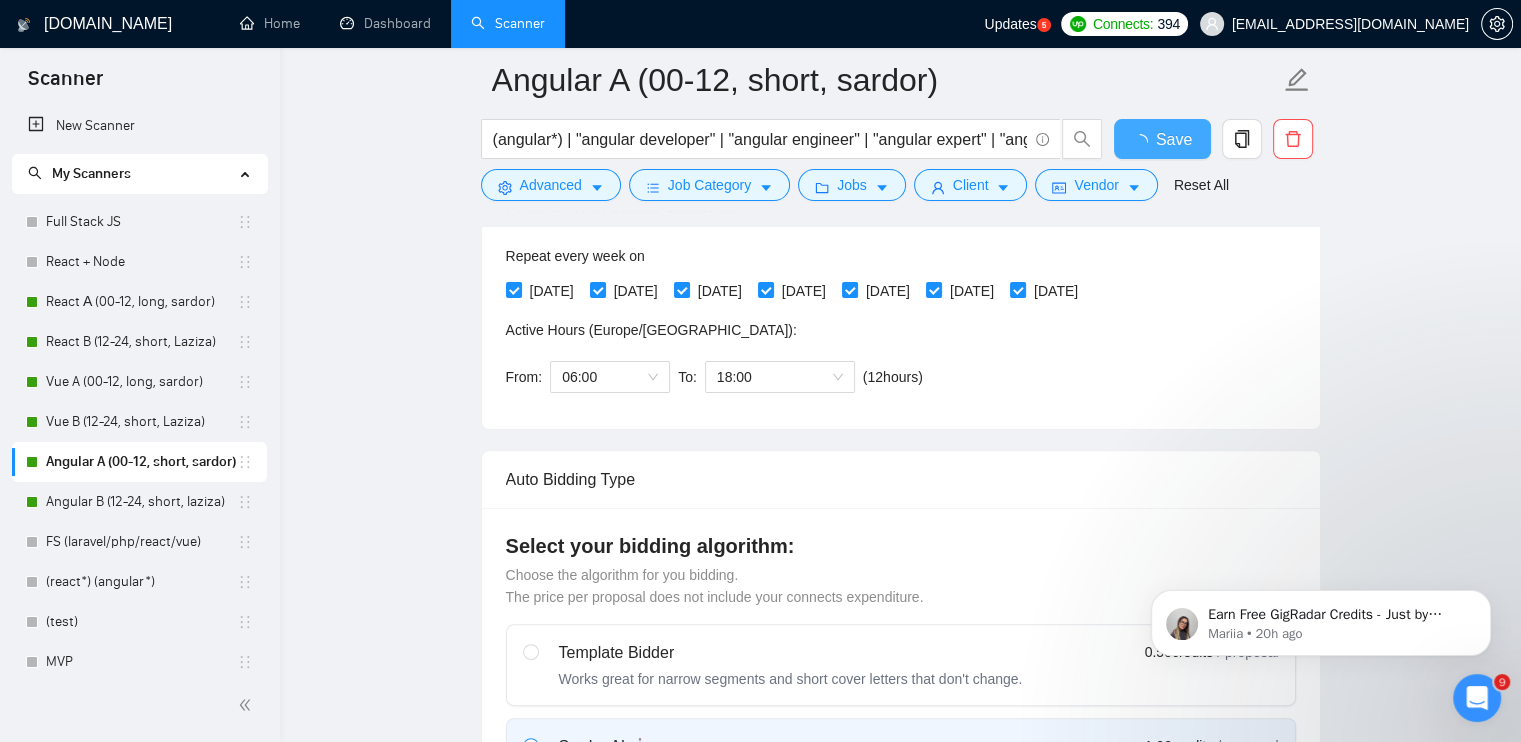 type 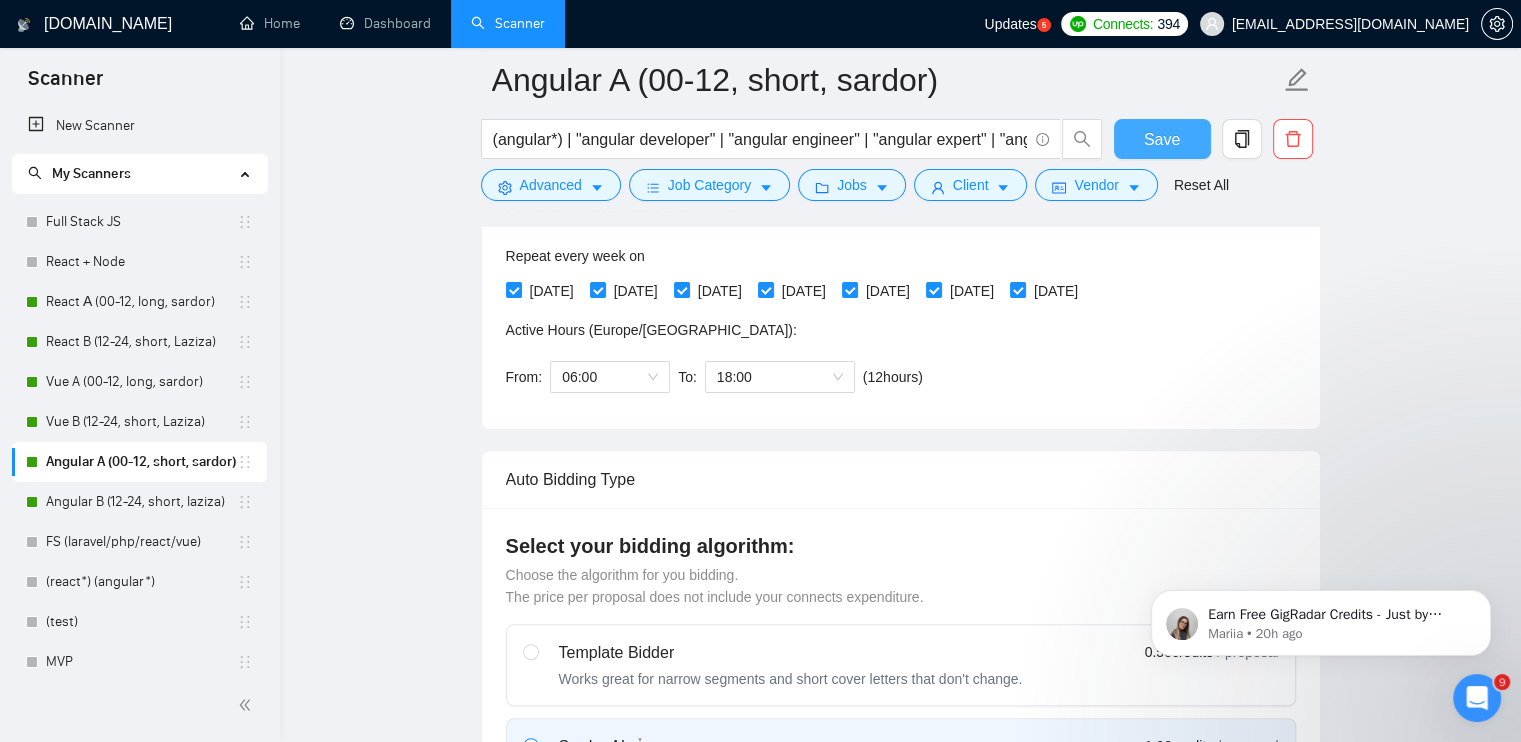 type 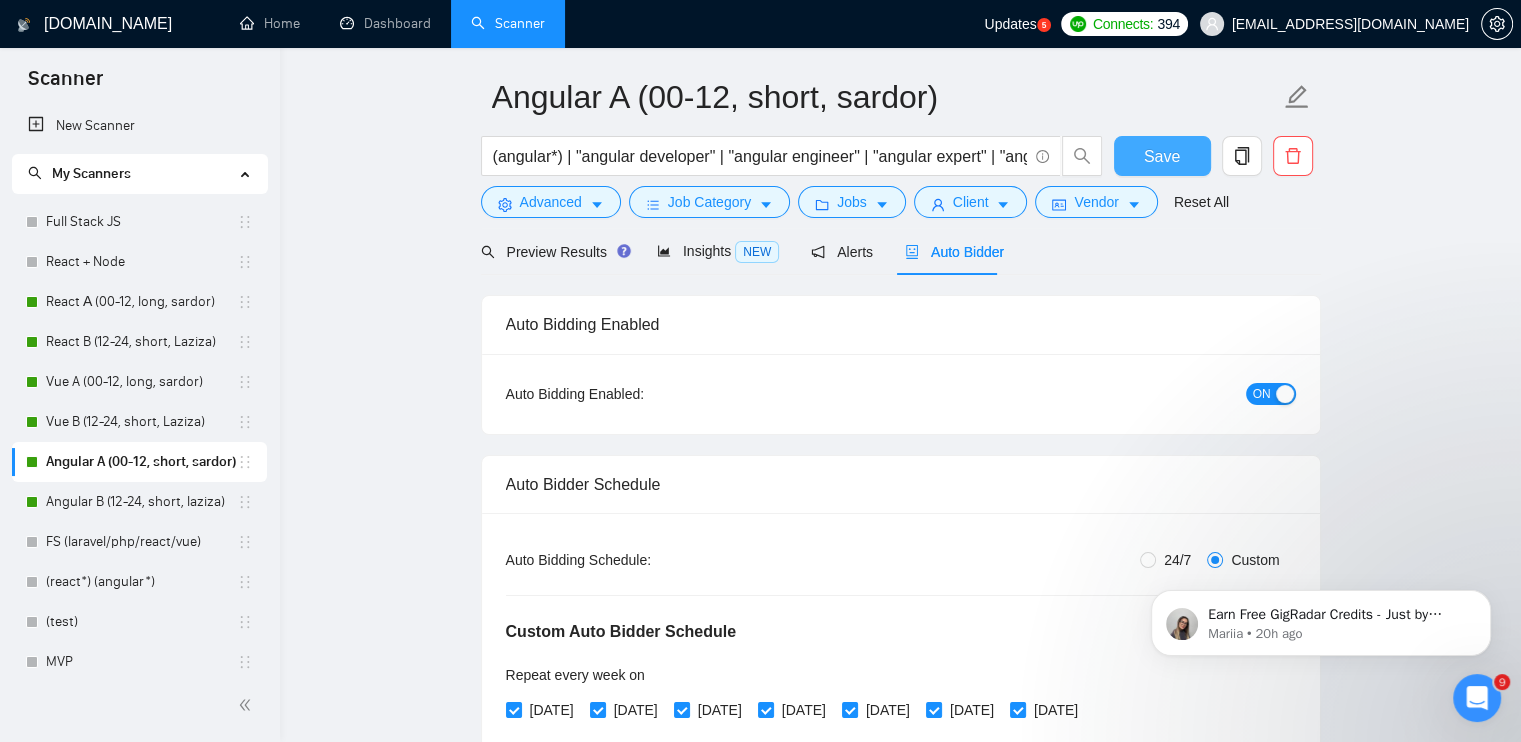 scroll, scrollTop: 0, scrollLeft: 0, axis: both 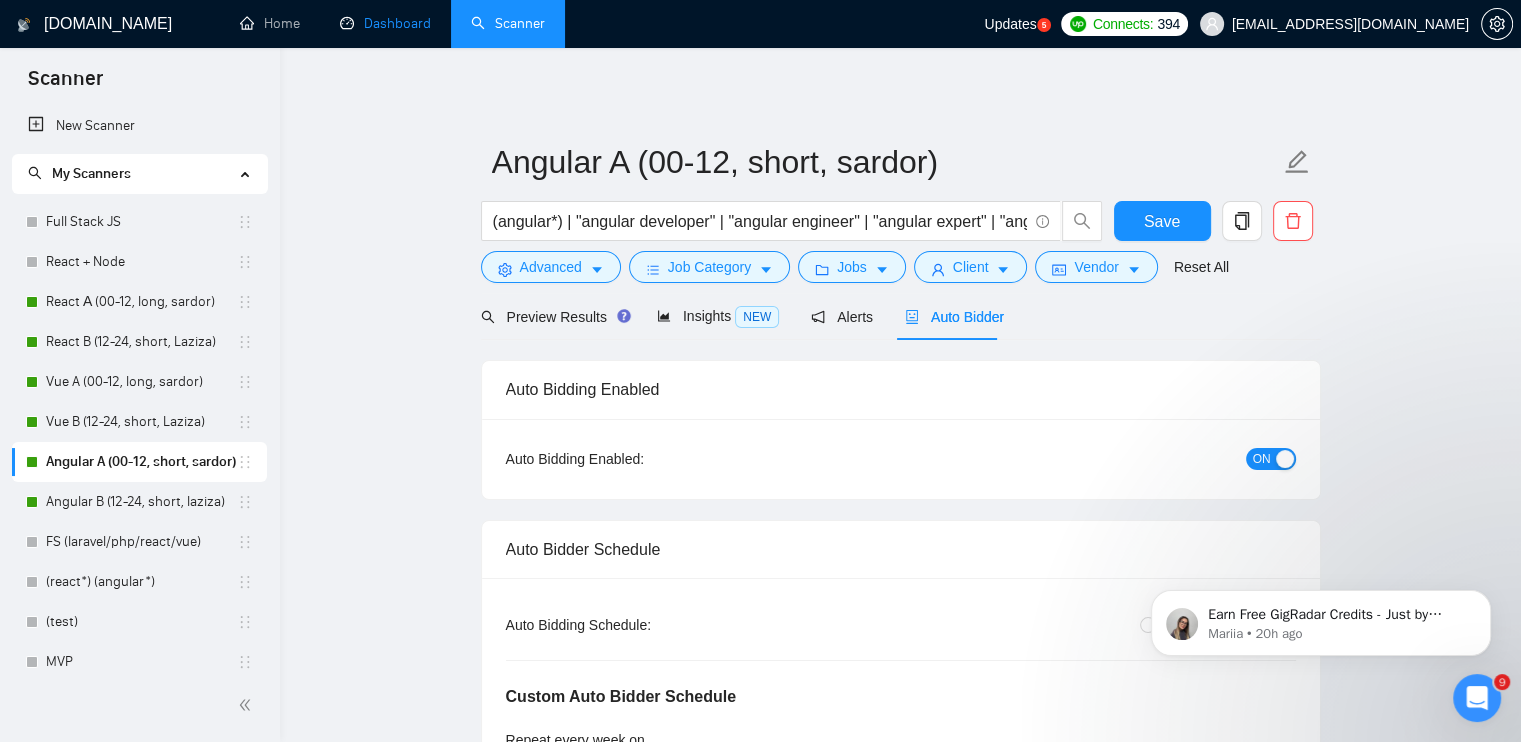 click on "Dashboard" at bounding box center [385, 23] 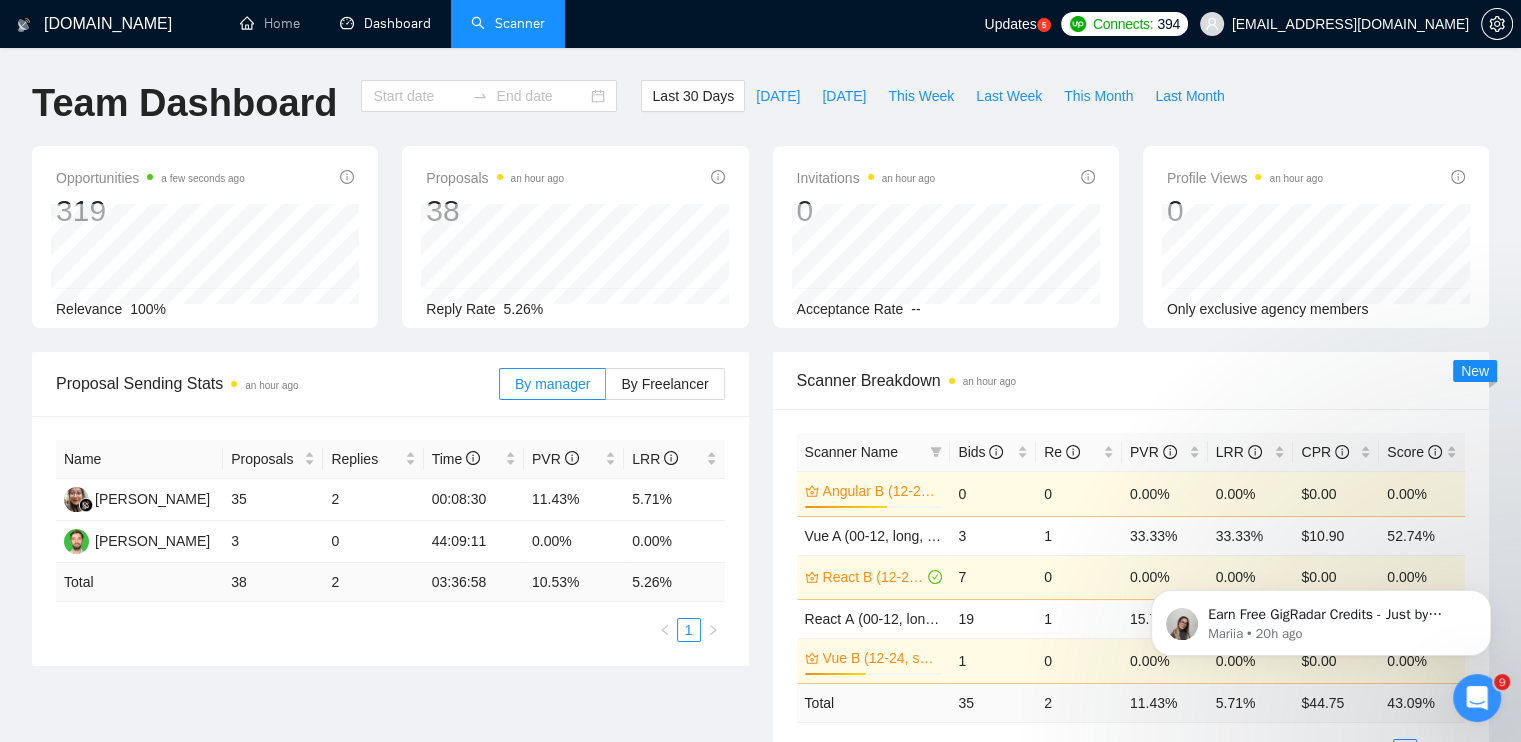 type on "[DATE]" 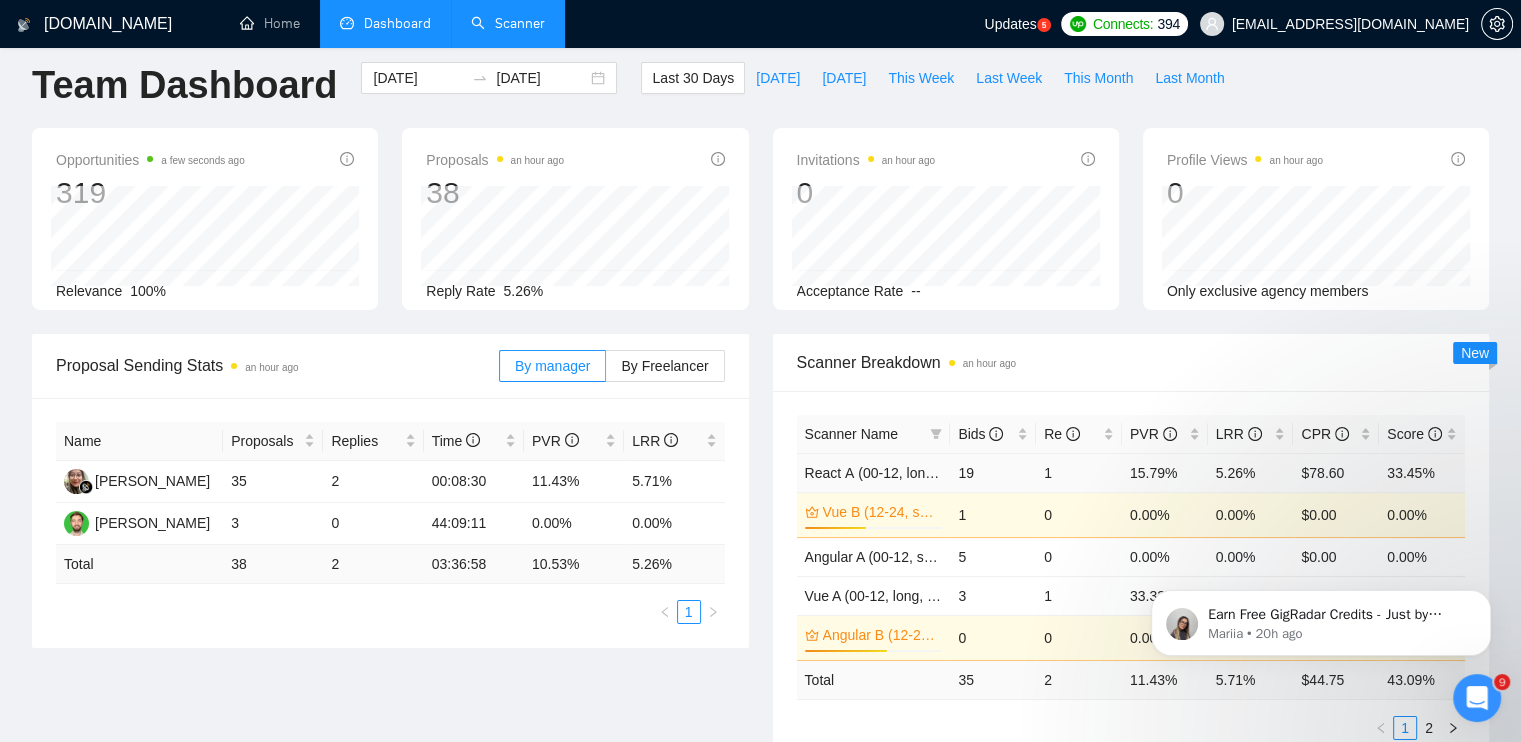 scroll, scrollTop: 0, scrollLeft: 0, axis: both 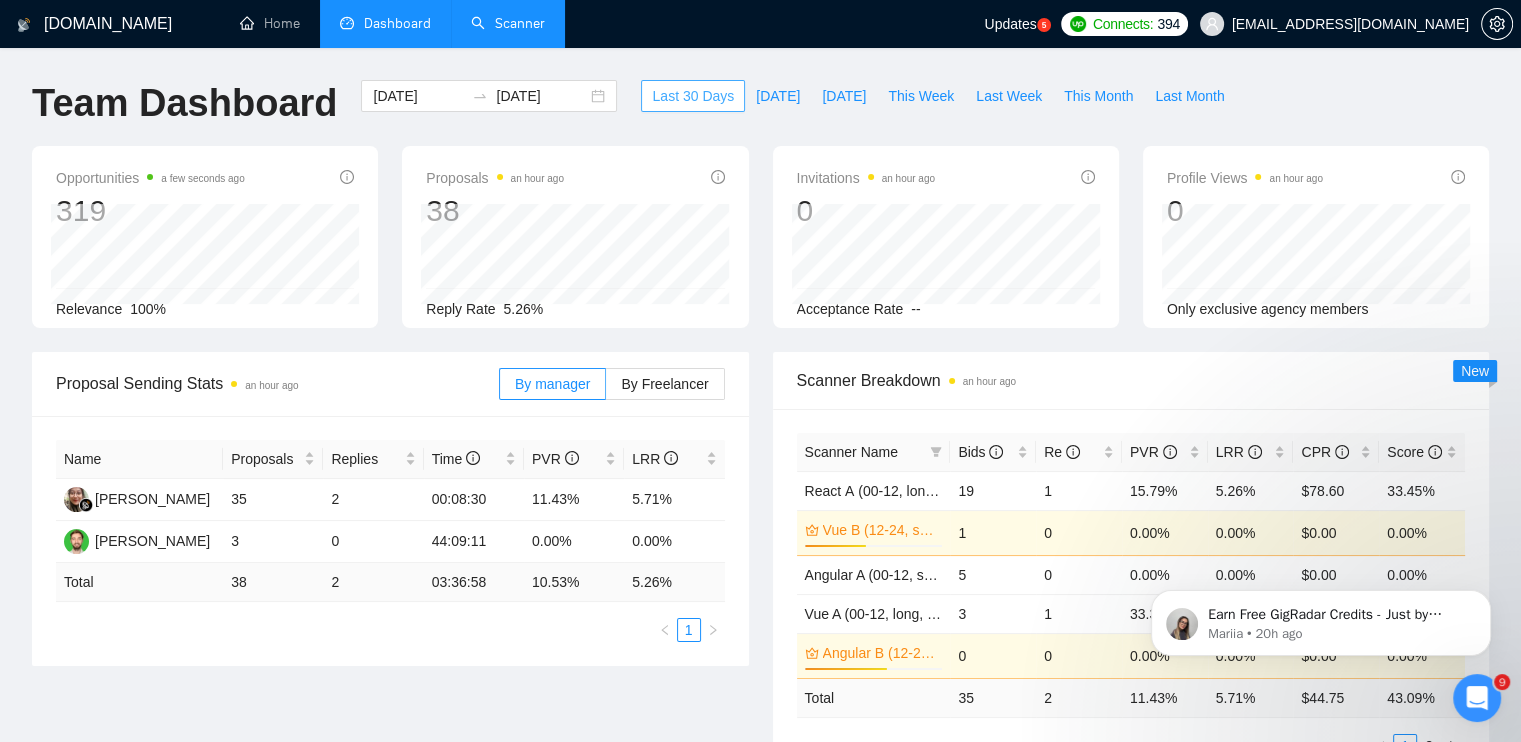 click on "Last 30 Days" at bounding box center [693, 96] 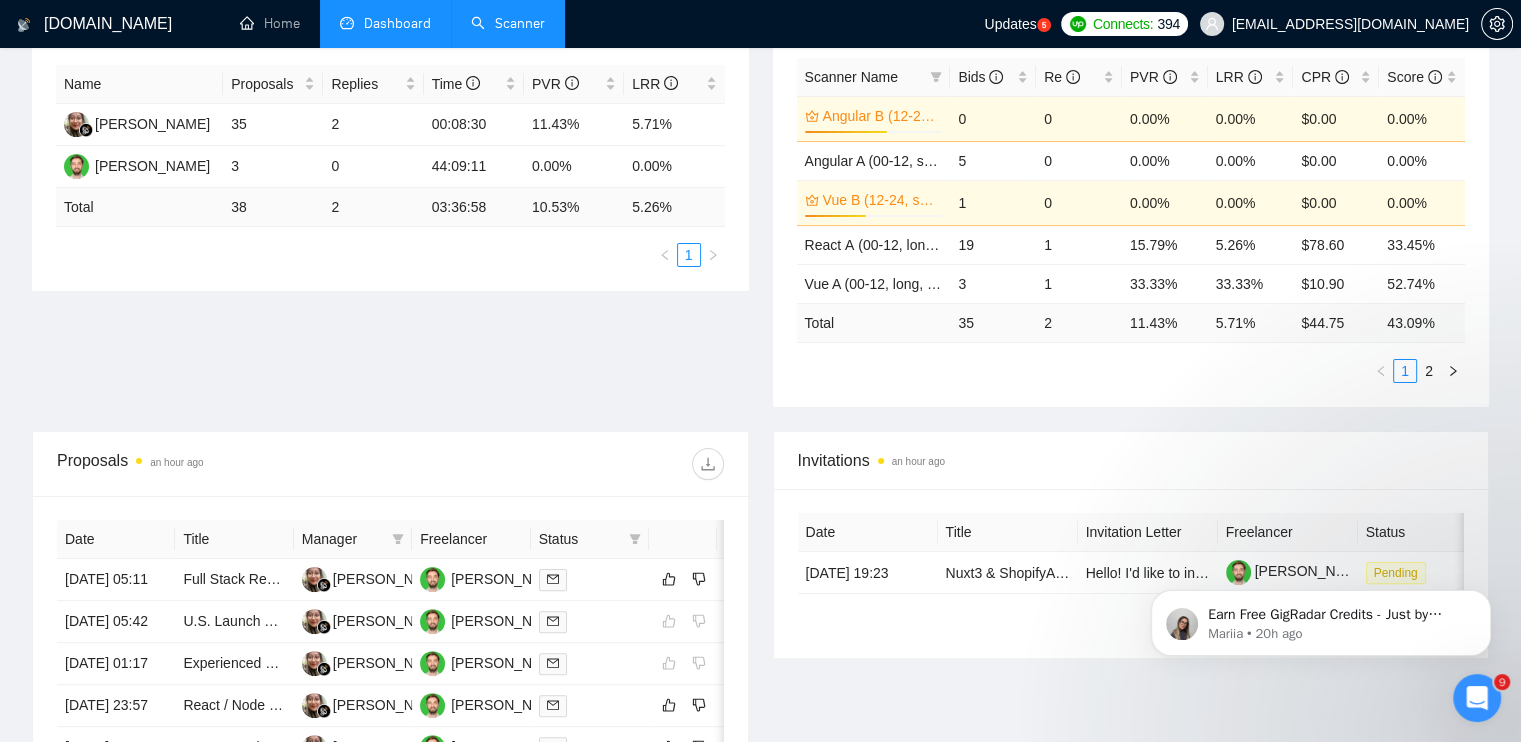 scroll, scrollTop: 400, scrollLeft: 0, axis: vertical 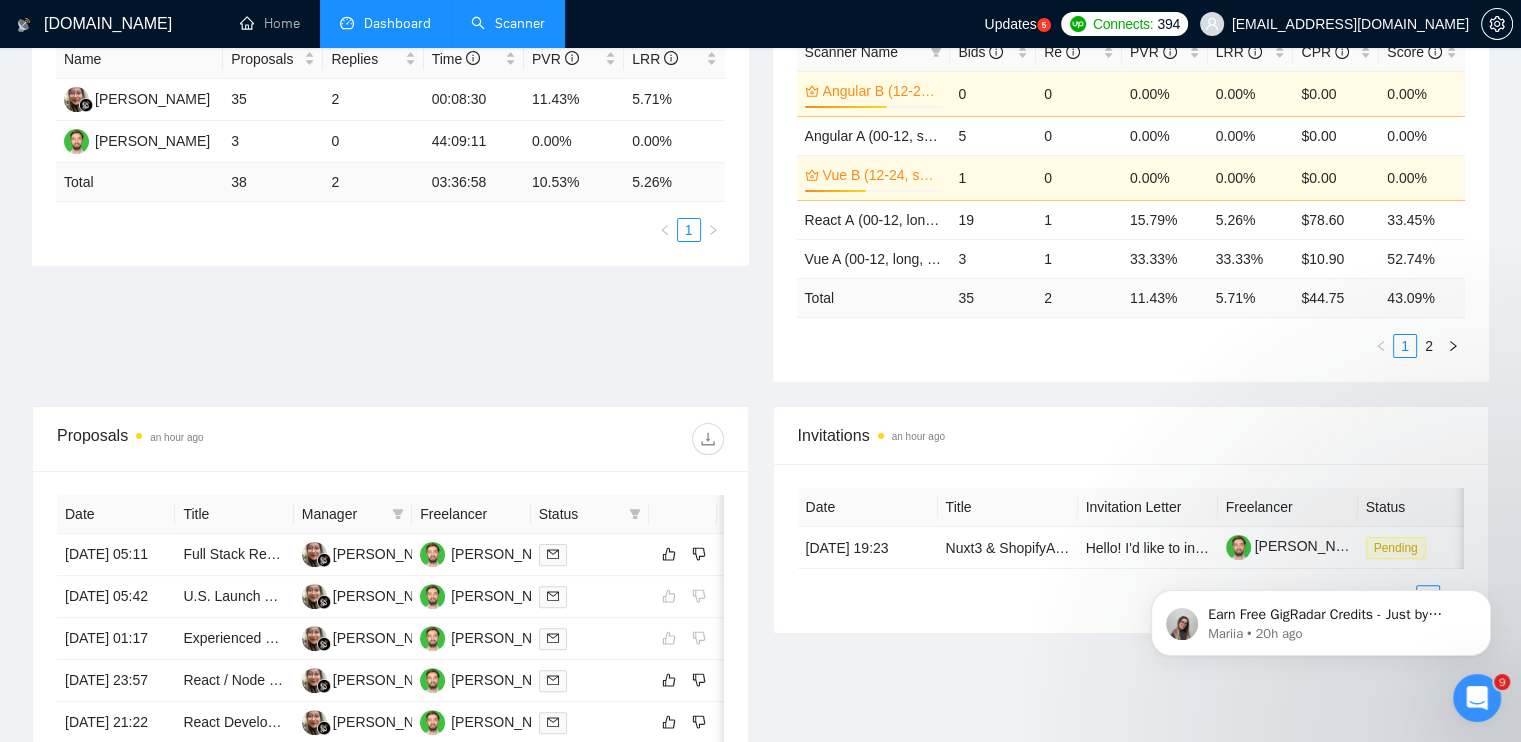 drag, startPoint x: 1426, startPoint y: 343, endPoint x: 1342, endPoint y: 347, distance: 84.095184 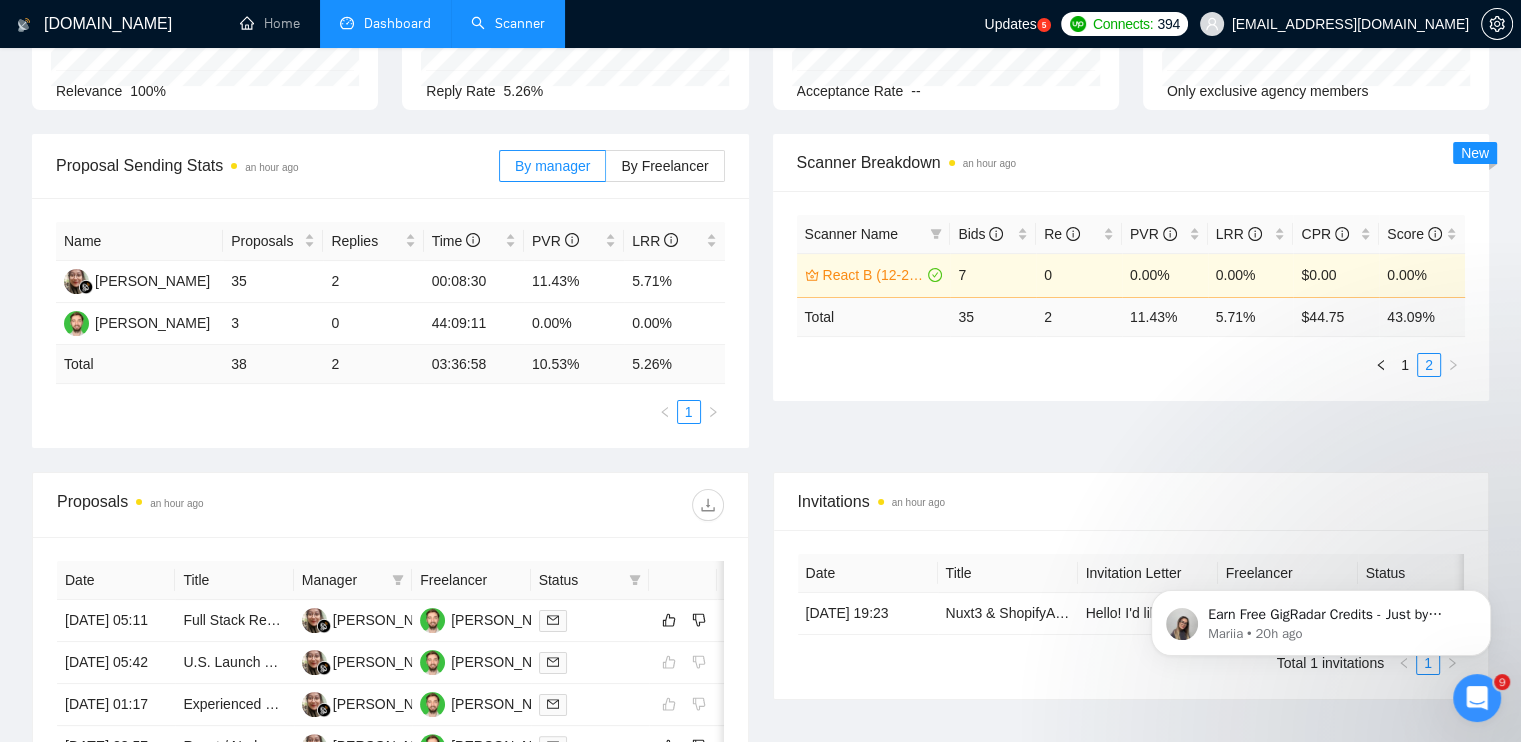 scroll, scrollTop: 200, scrollLeft: 0, axis: vertical 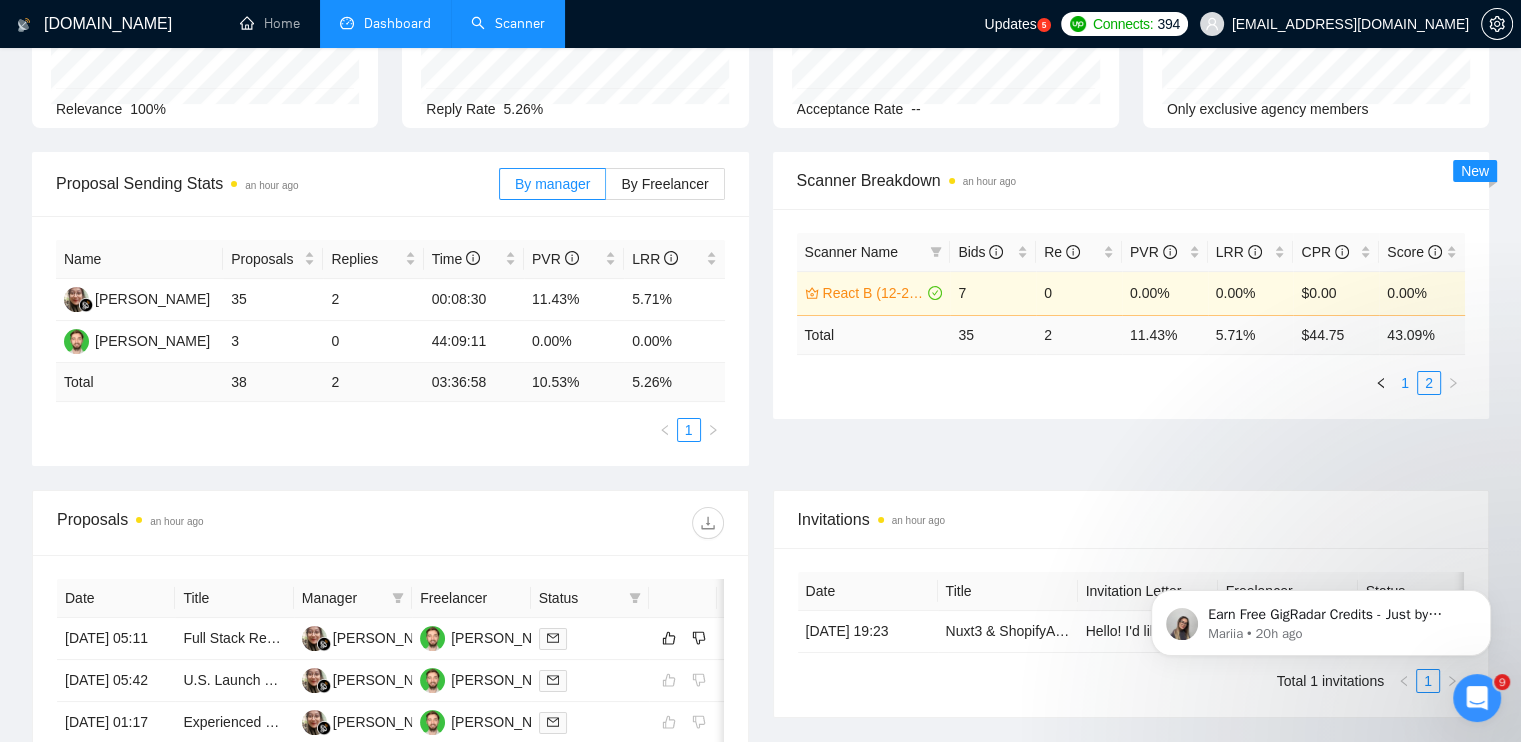 click on "1" at bounding box center (1405, 383) 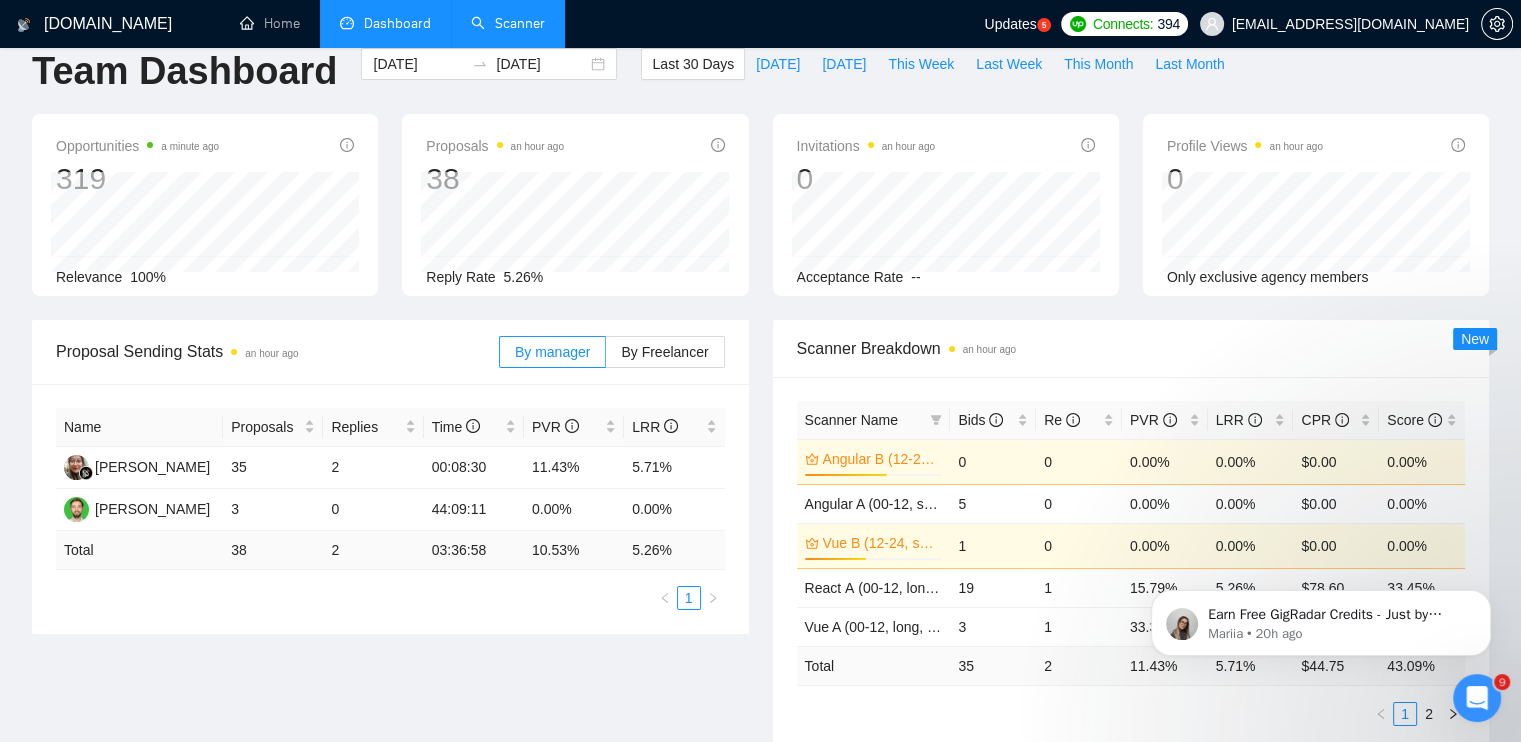 scroll, scrollTop: 0, scrollLeft: 0, axis: both 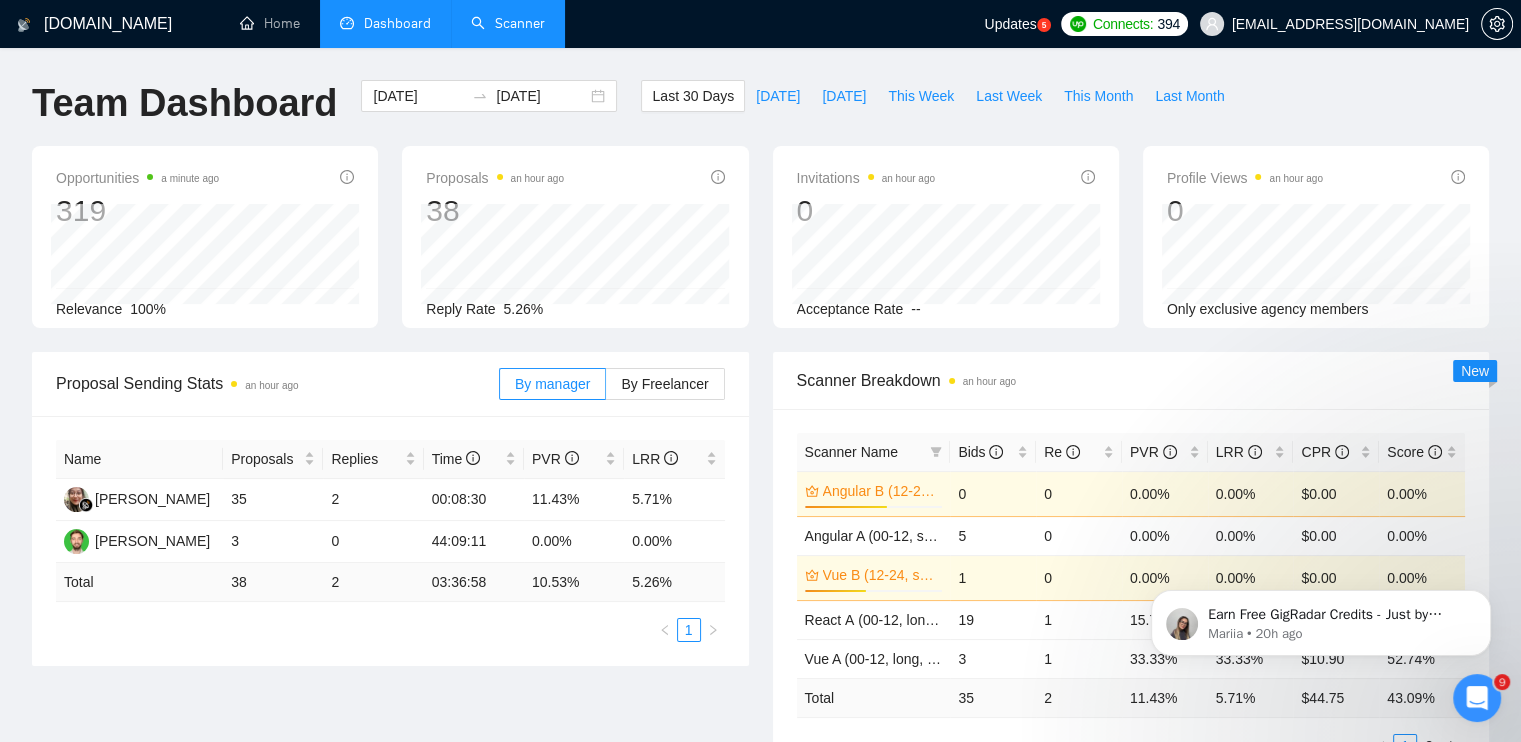 click on "Scanner" at bounding box center (508, 23) 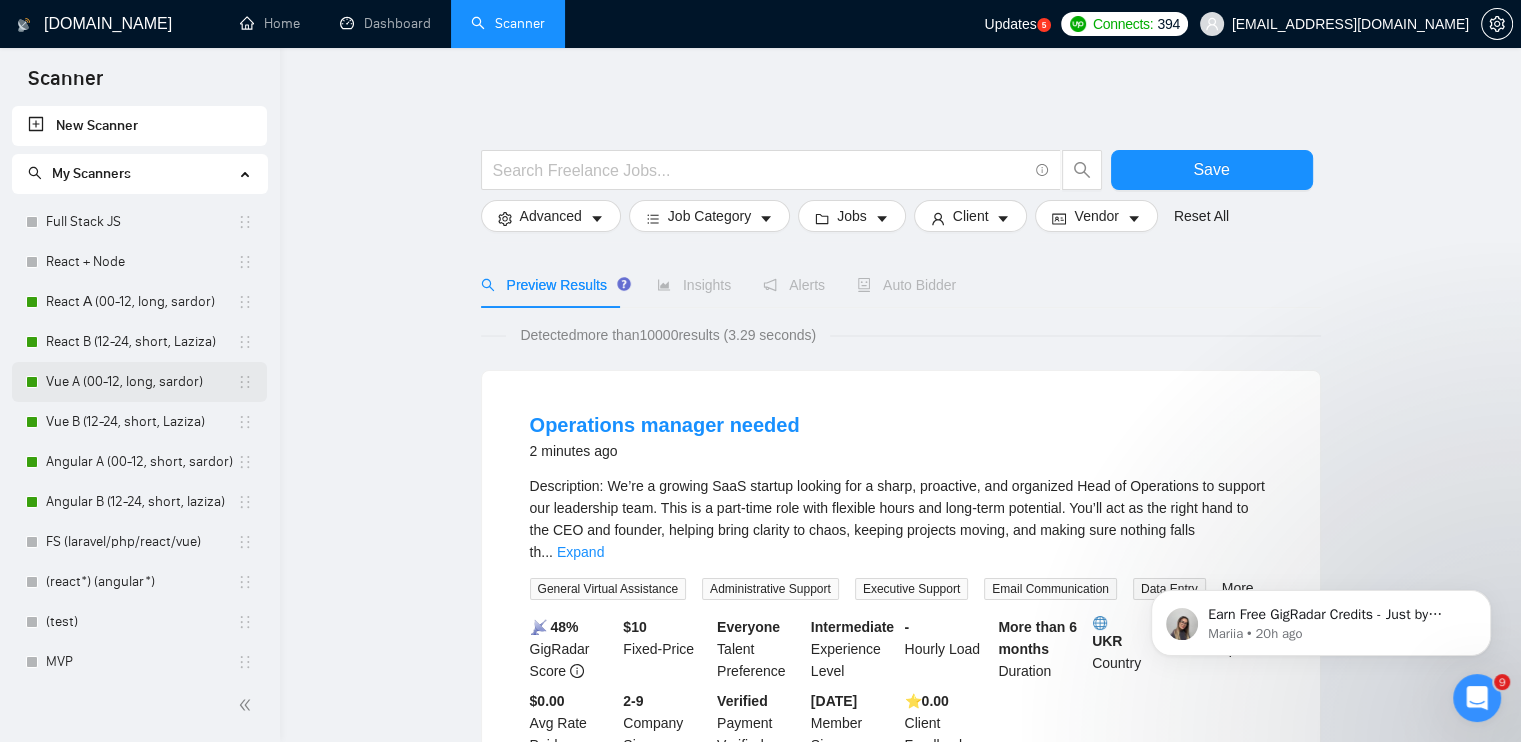 drag, startPoint x: 248, startPoint y: 303, endPoint x: 249, endPoint y: 371, distance: 68.007355 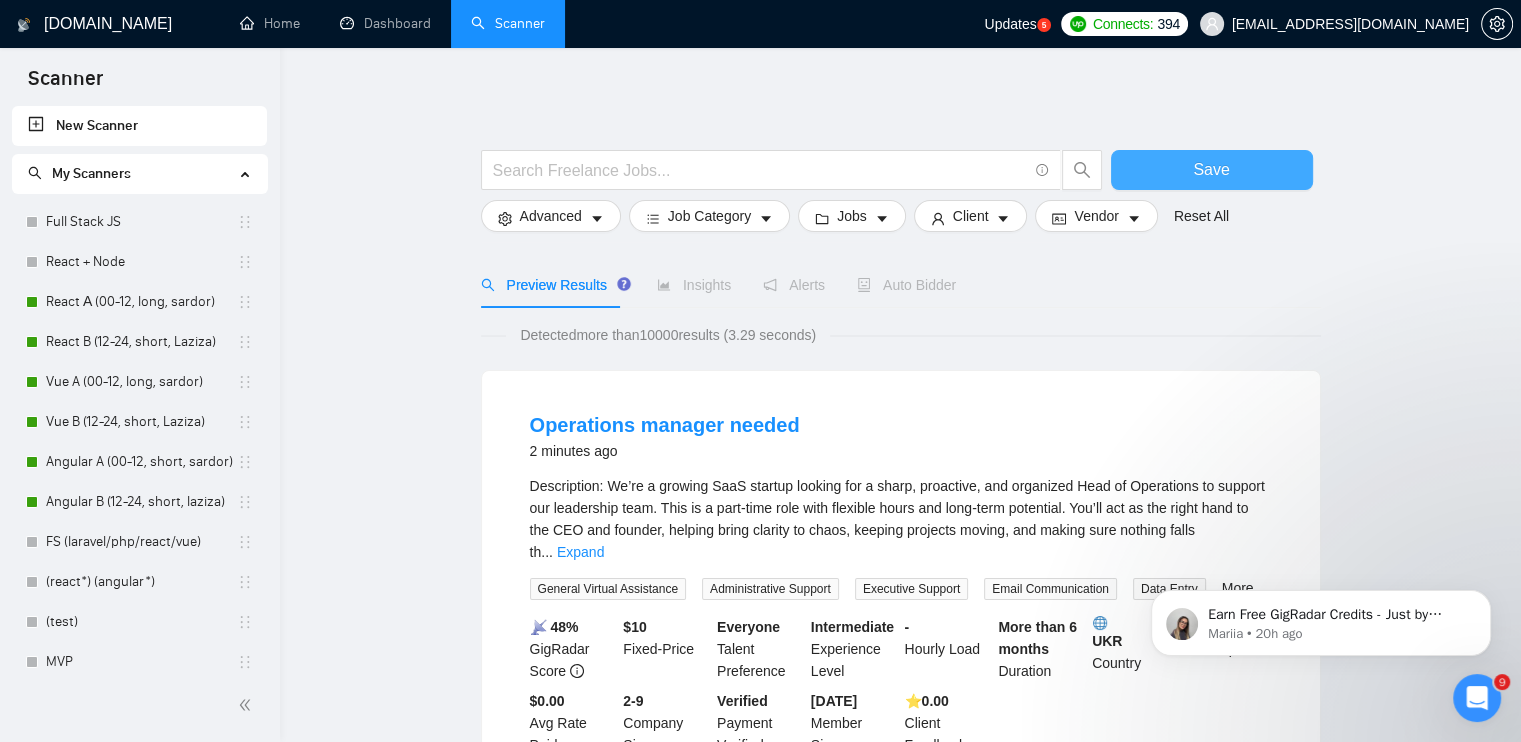 drag, startPoint x: 1252, startPoint y: 171, endPoint x: 462, endPoint y: 563, distance: 881.9093 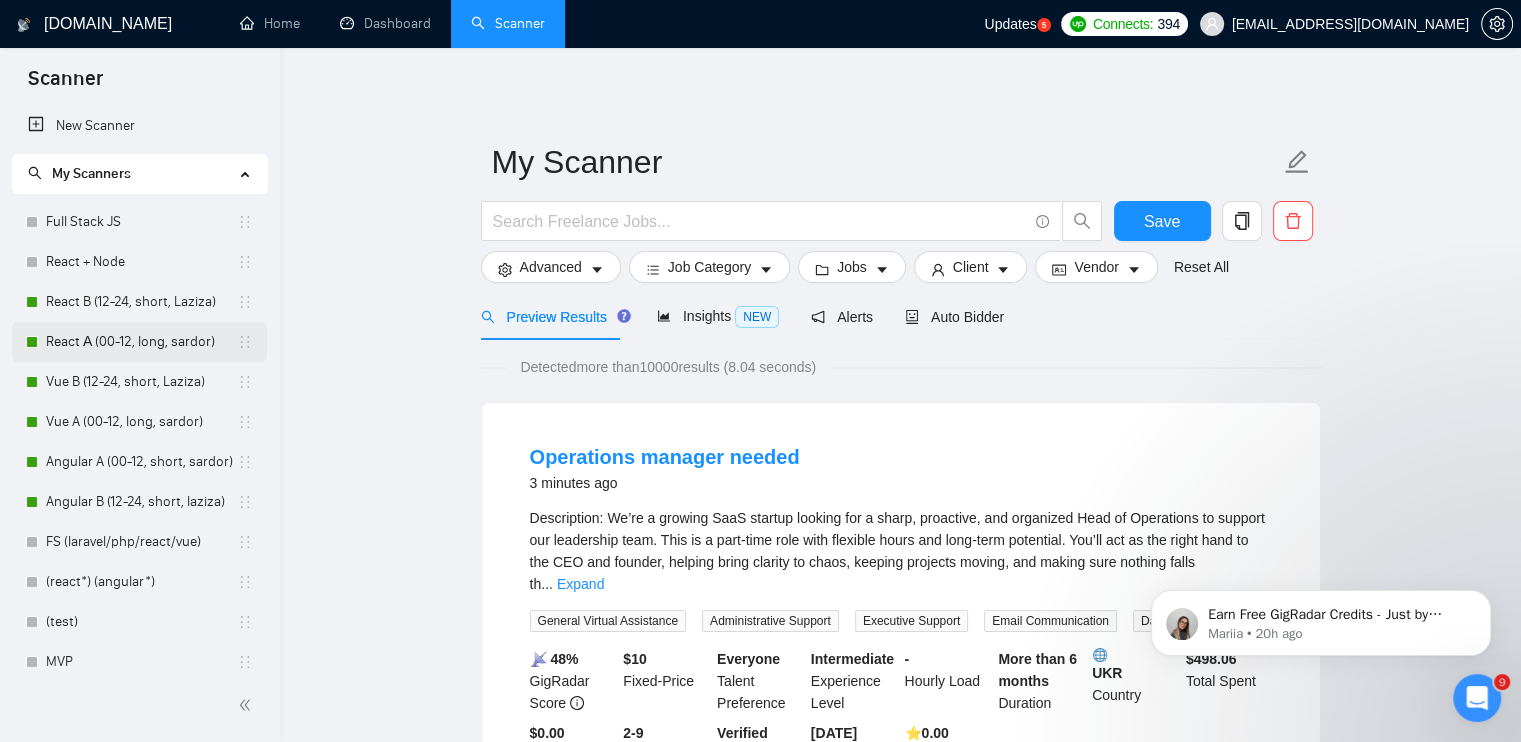 click on "React А (00-12, long, sardor)" at bounding box center [141, 342] 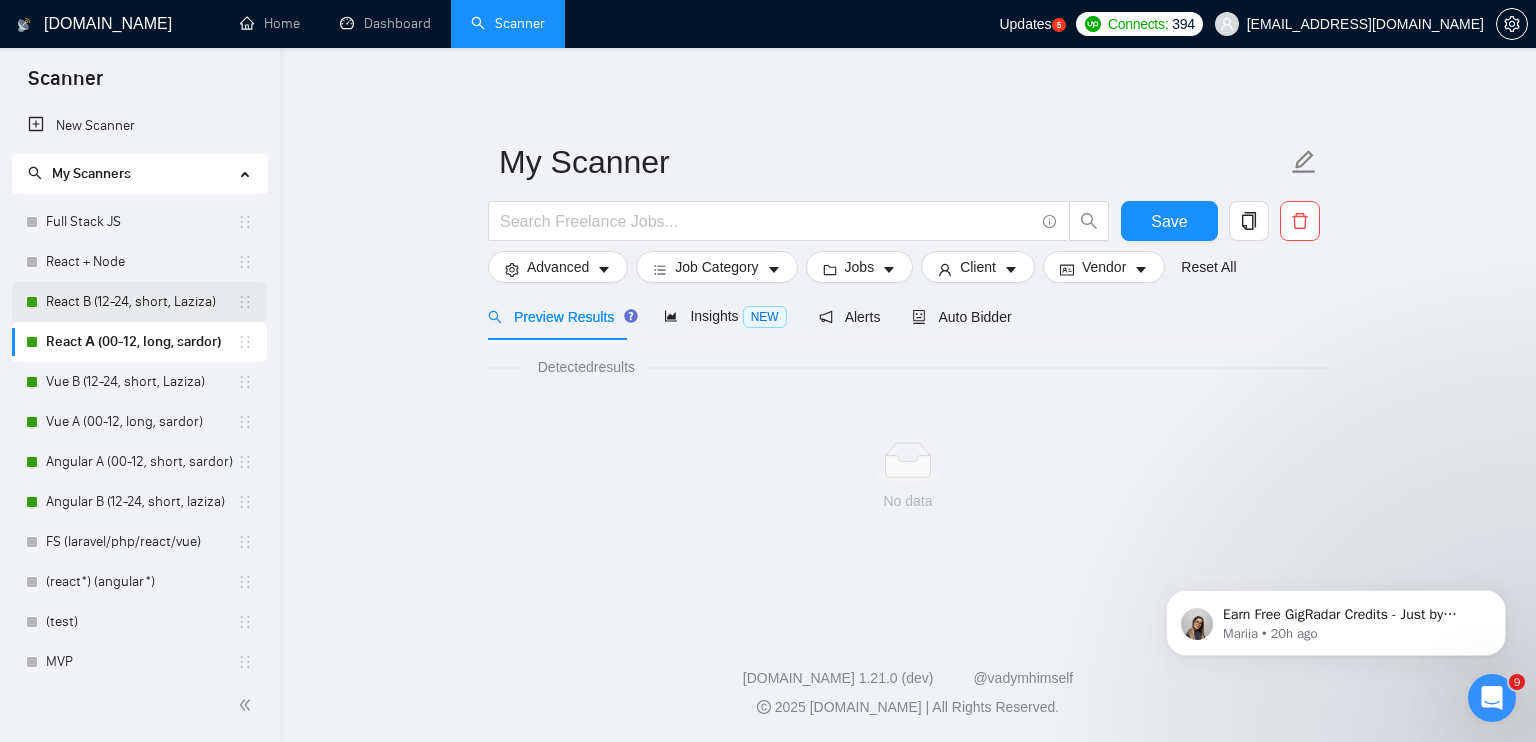 click on "React B (12-24, short, Laziza)" at bounding box center [141, 302] 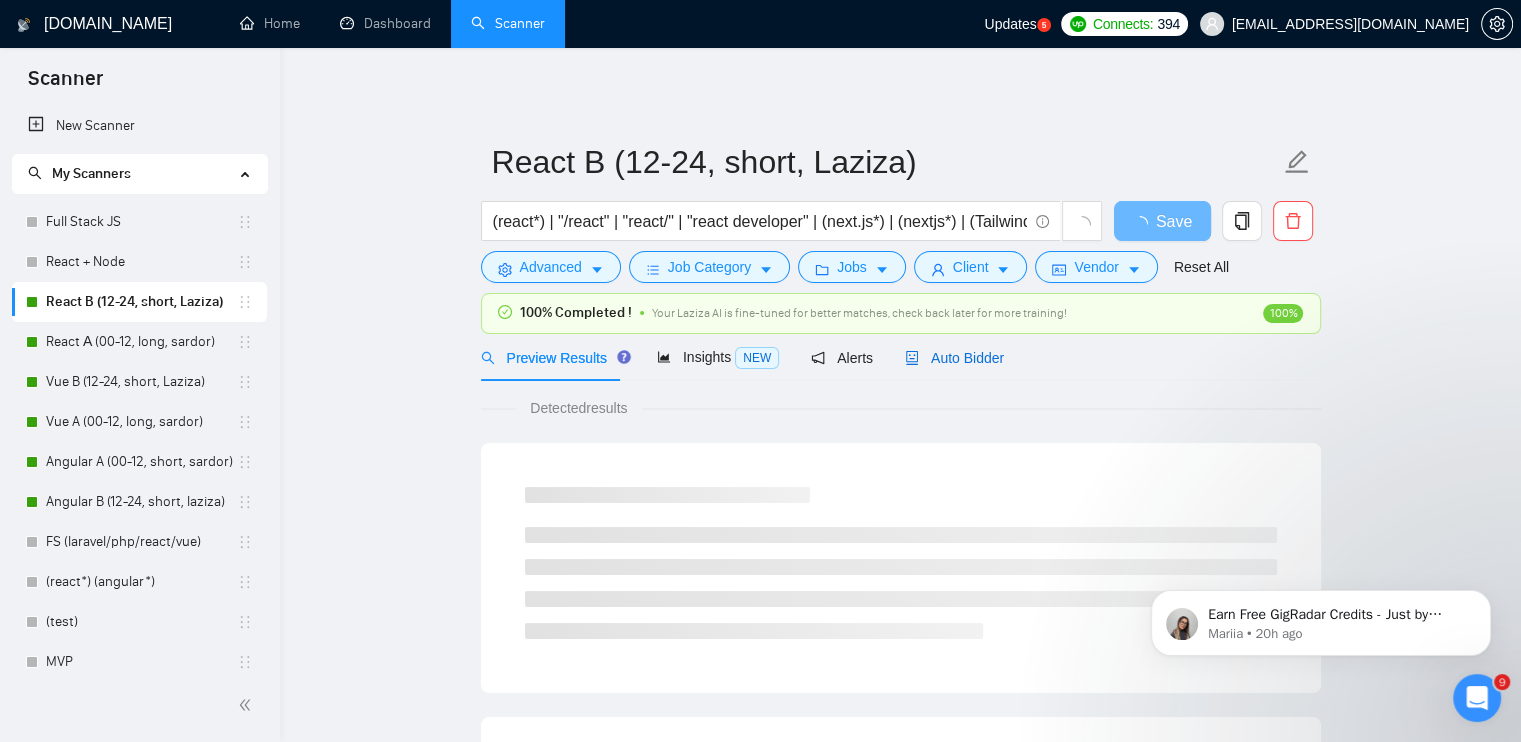 click on "Auto Bidder" at bounding box center [954, 358] 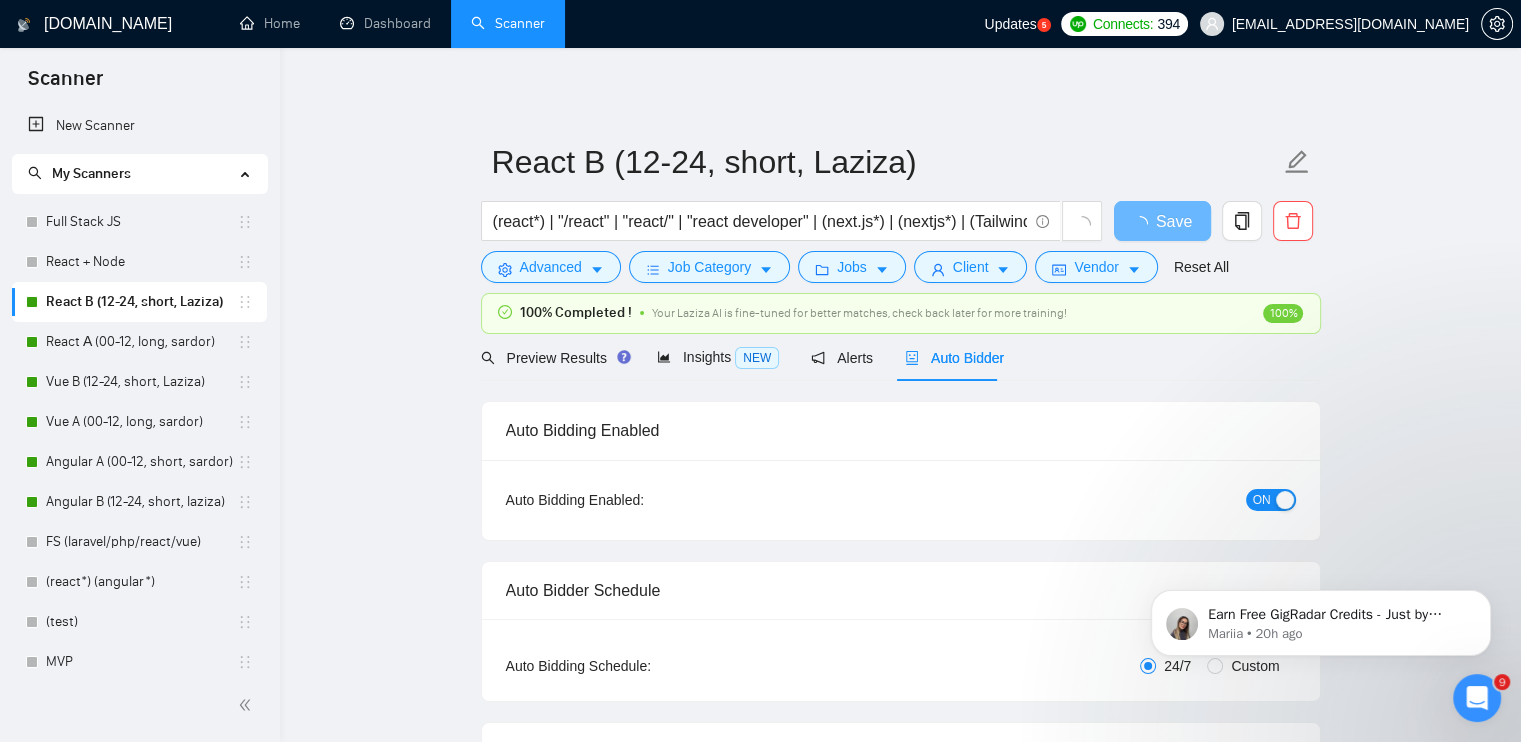 type 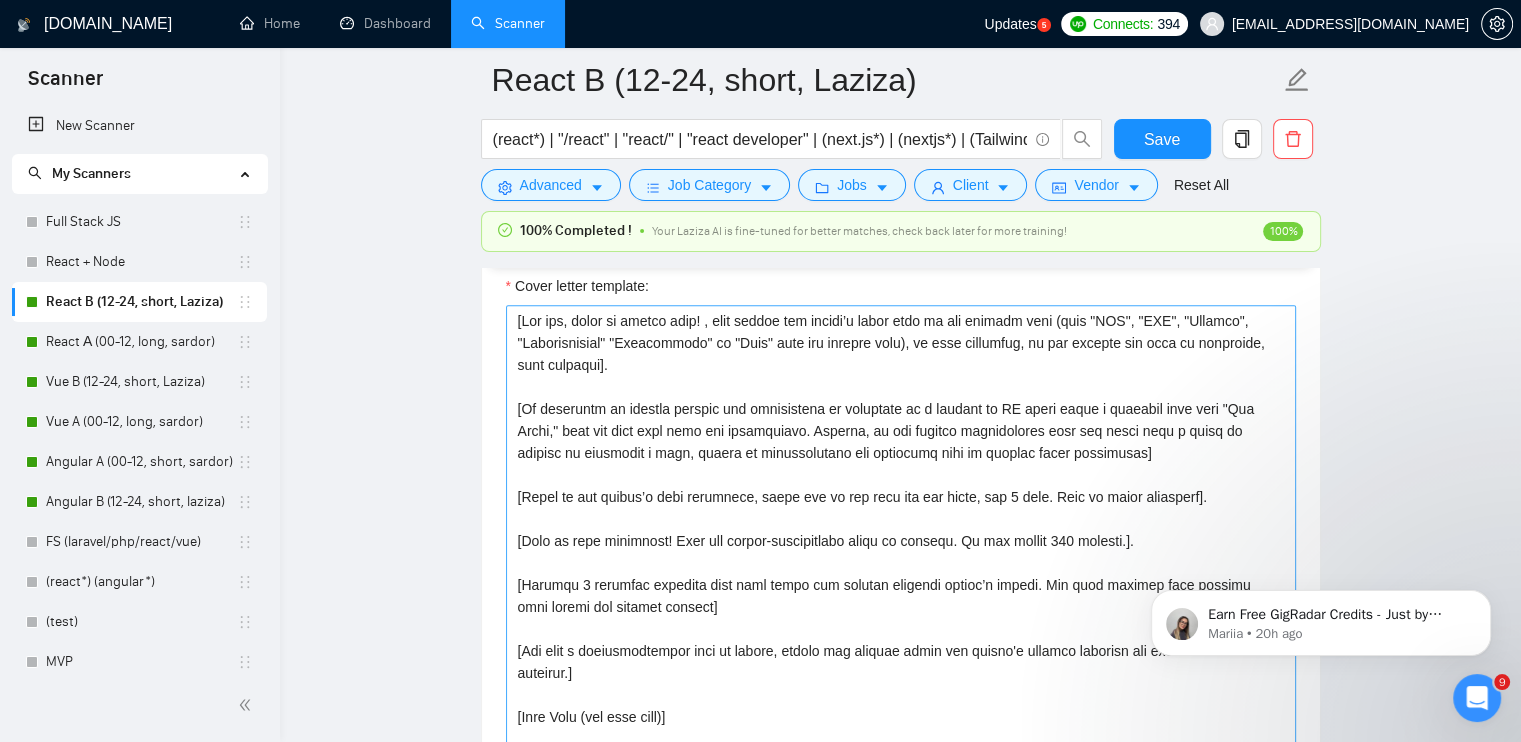 scroll, scrollTop: 2100, scrollLeft: 0, axis: vertical 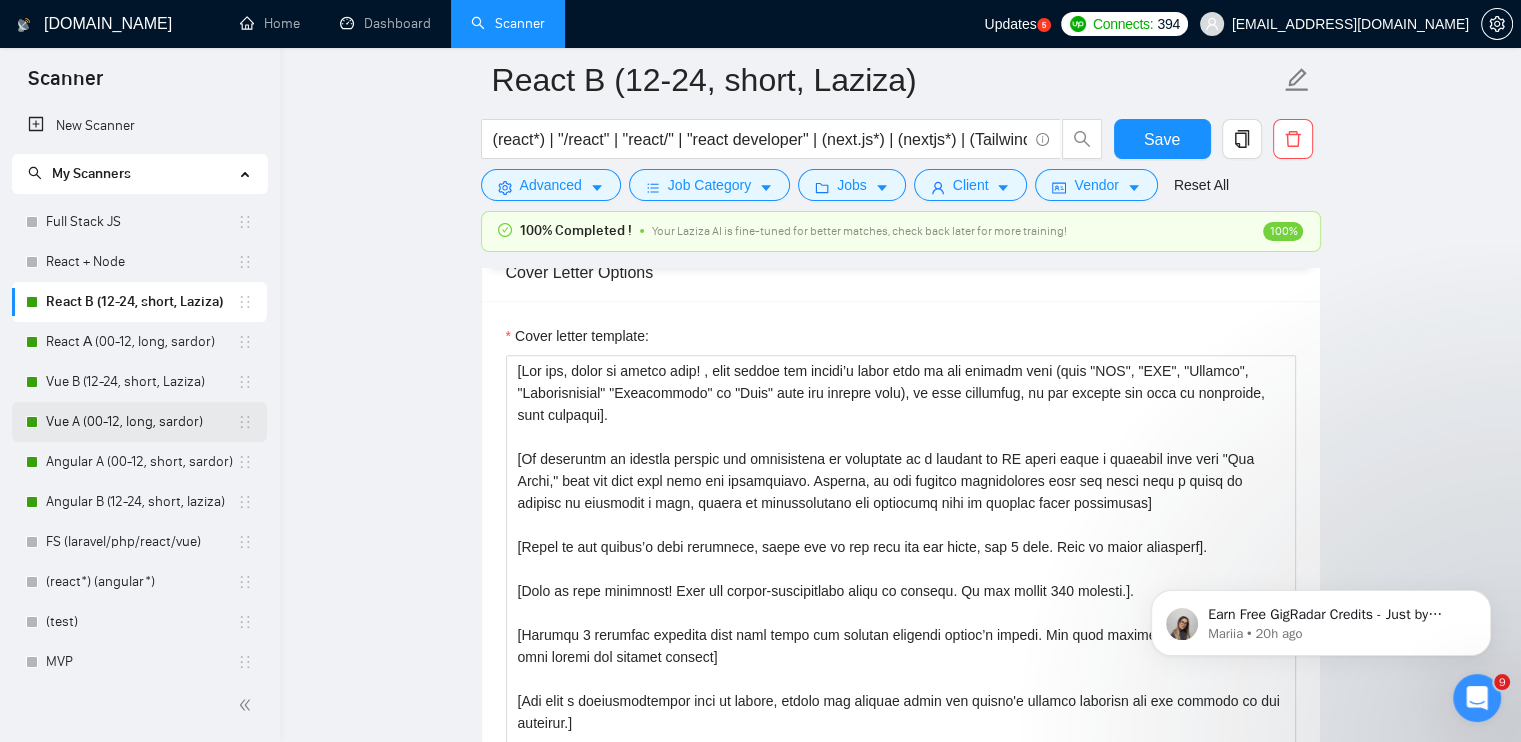 click on "Vue A (00-12, long, sardor)" at bounding box center (141, 422) 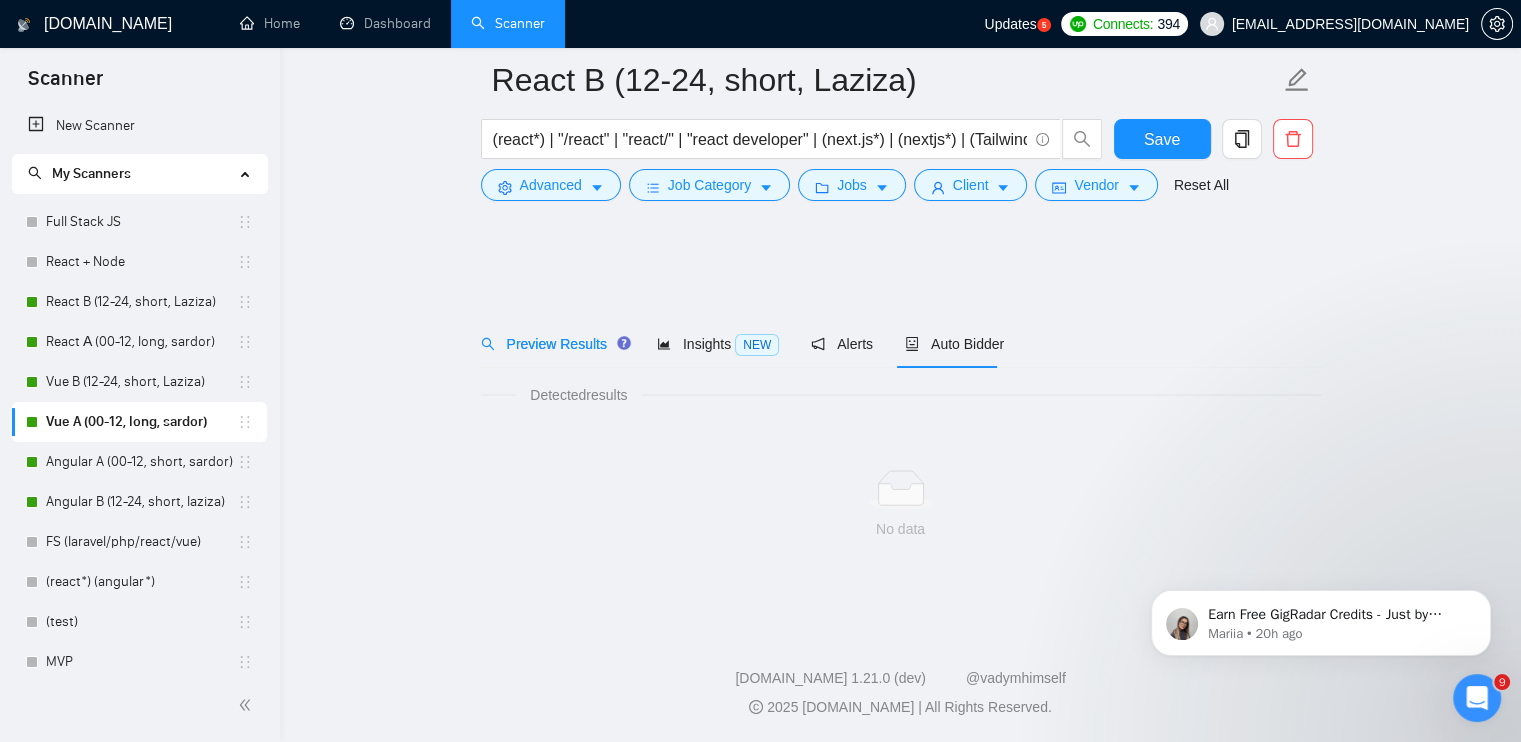 scroll, scrollTop: 0, scrollLeft: 0, axis: both 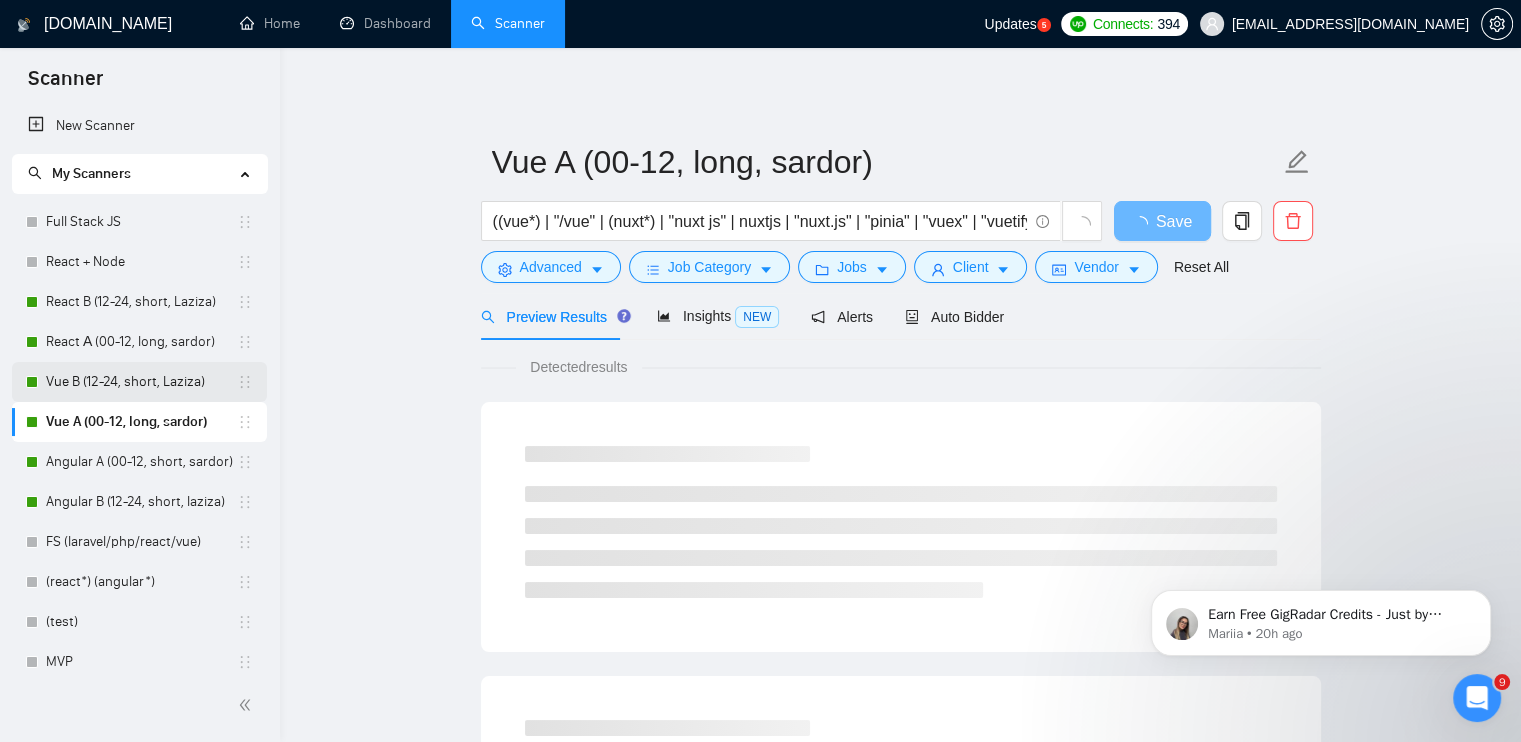 click on "Vue B (12-24, short, Laziza)" at bounding box center (141, 382) 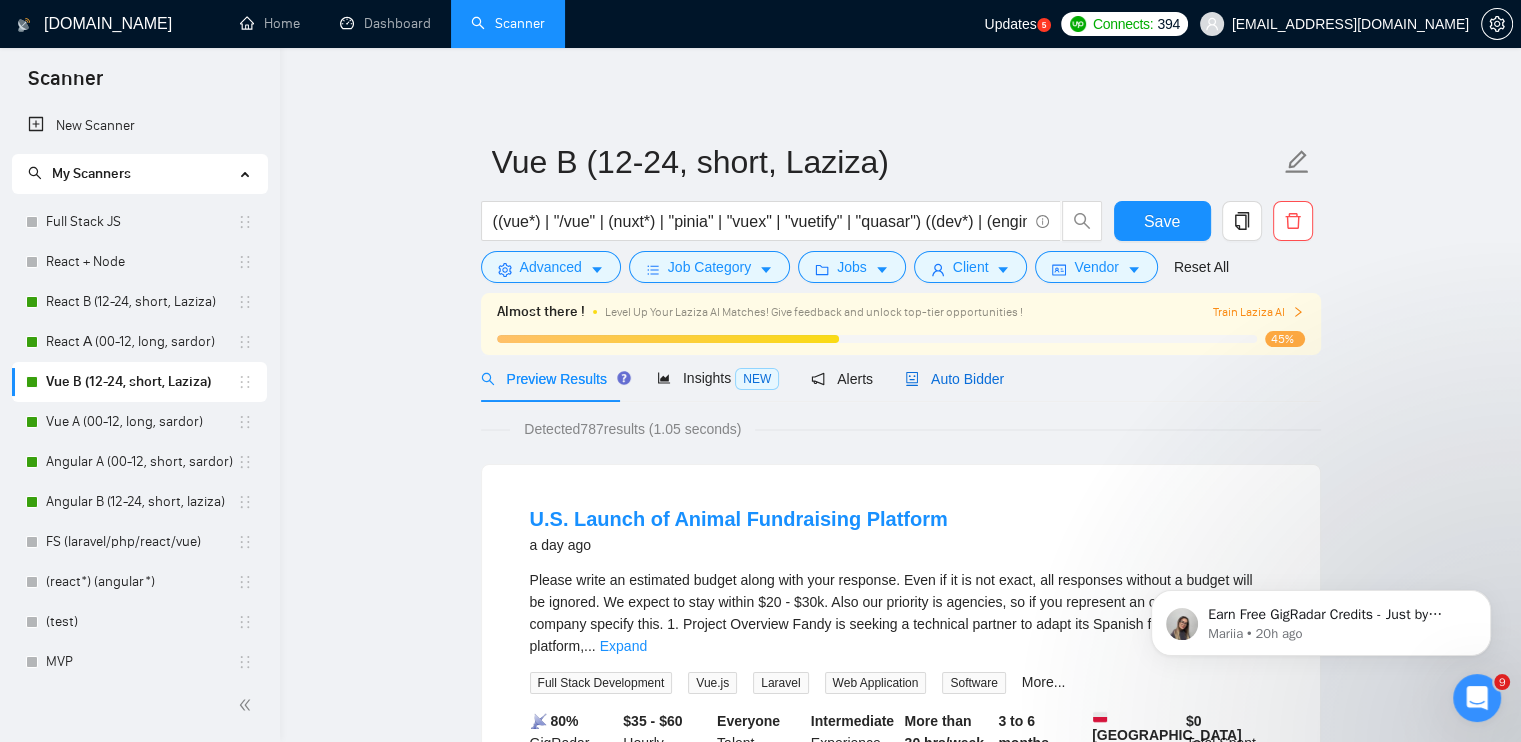 click on "Auto Bidder" at bounding box center [954, 379] 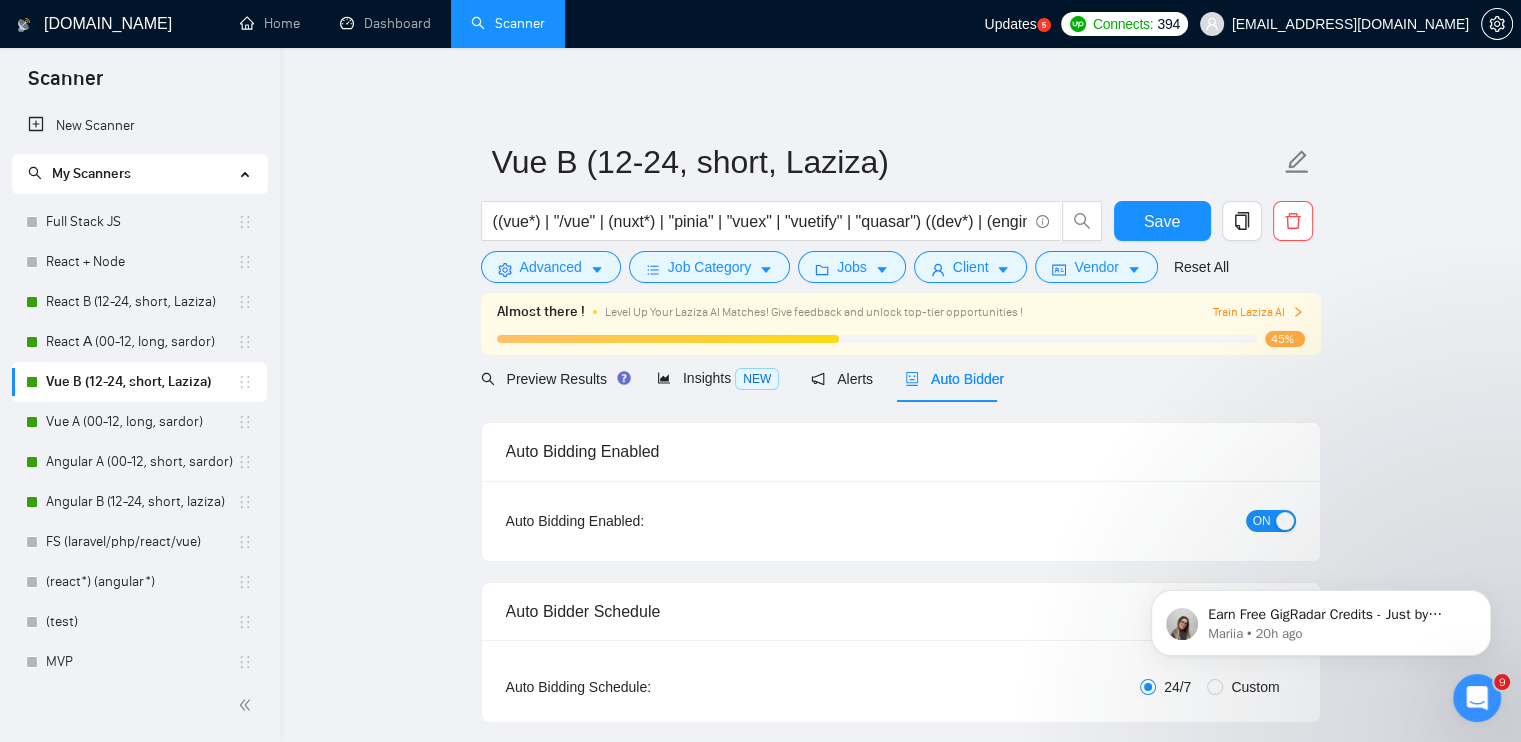 radio on "false" 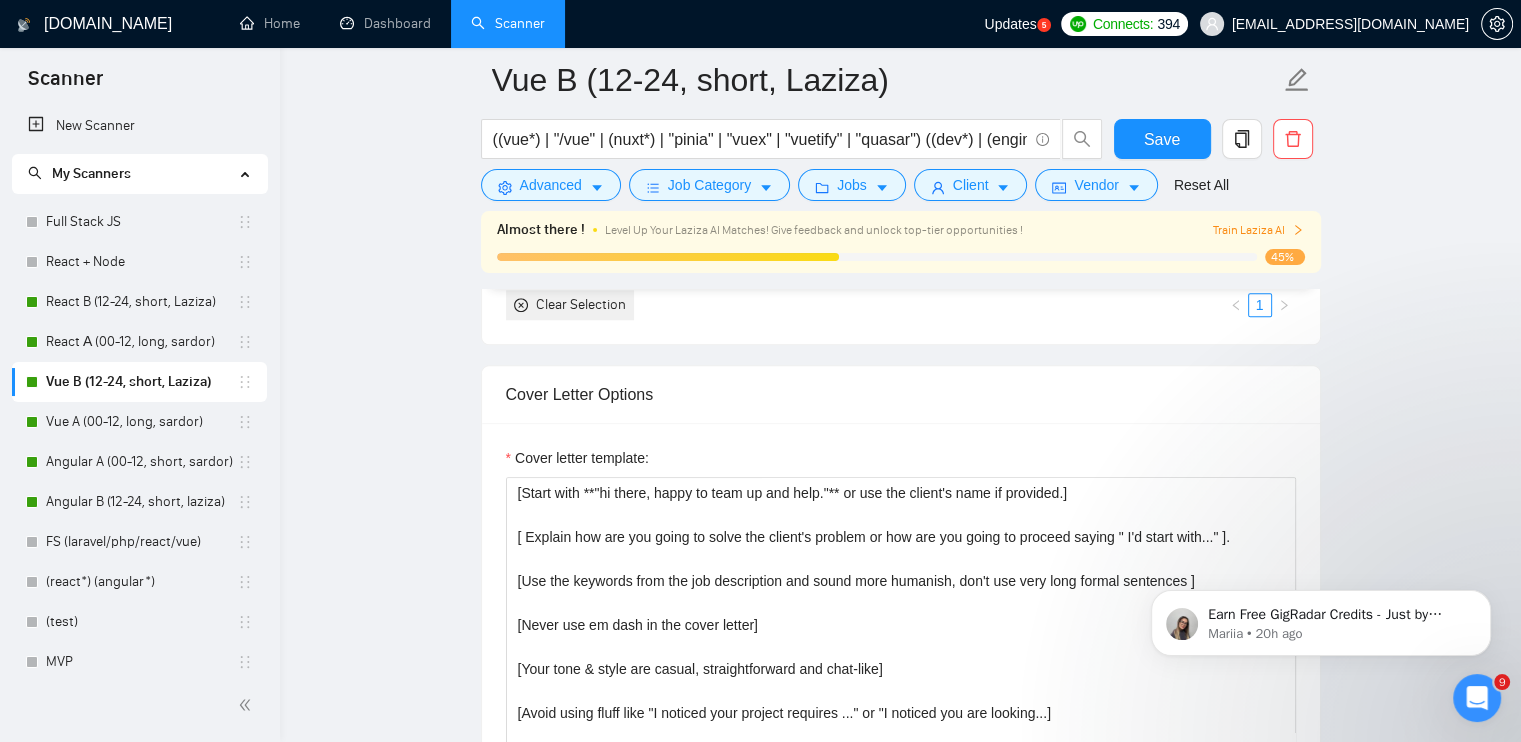 scroll, scrollTop: 2100, scrollLeft: 0, axis: vertical 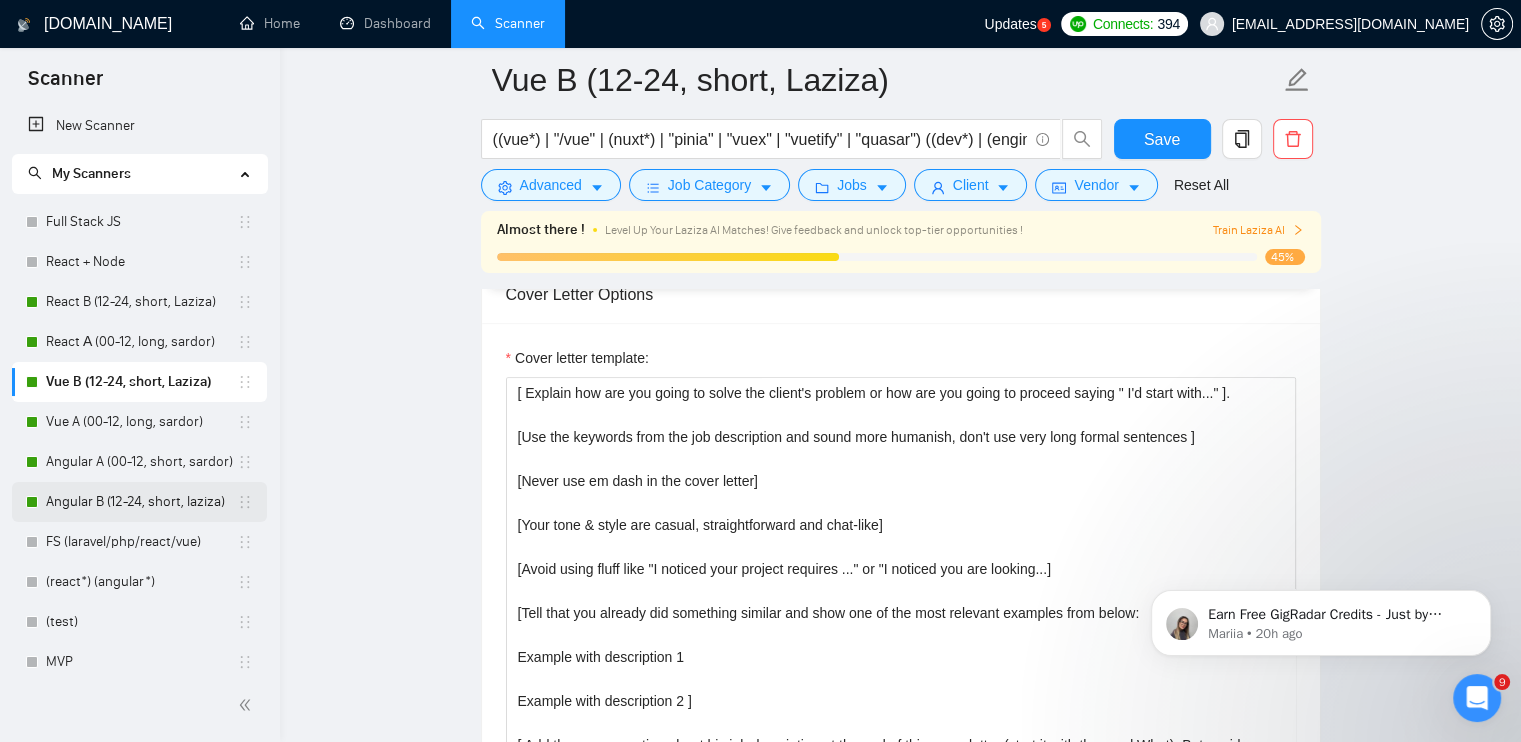 click on "Angular B (12-24, short, laziza)" at bounding box center [141, 502] 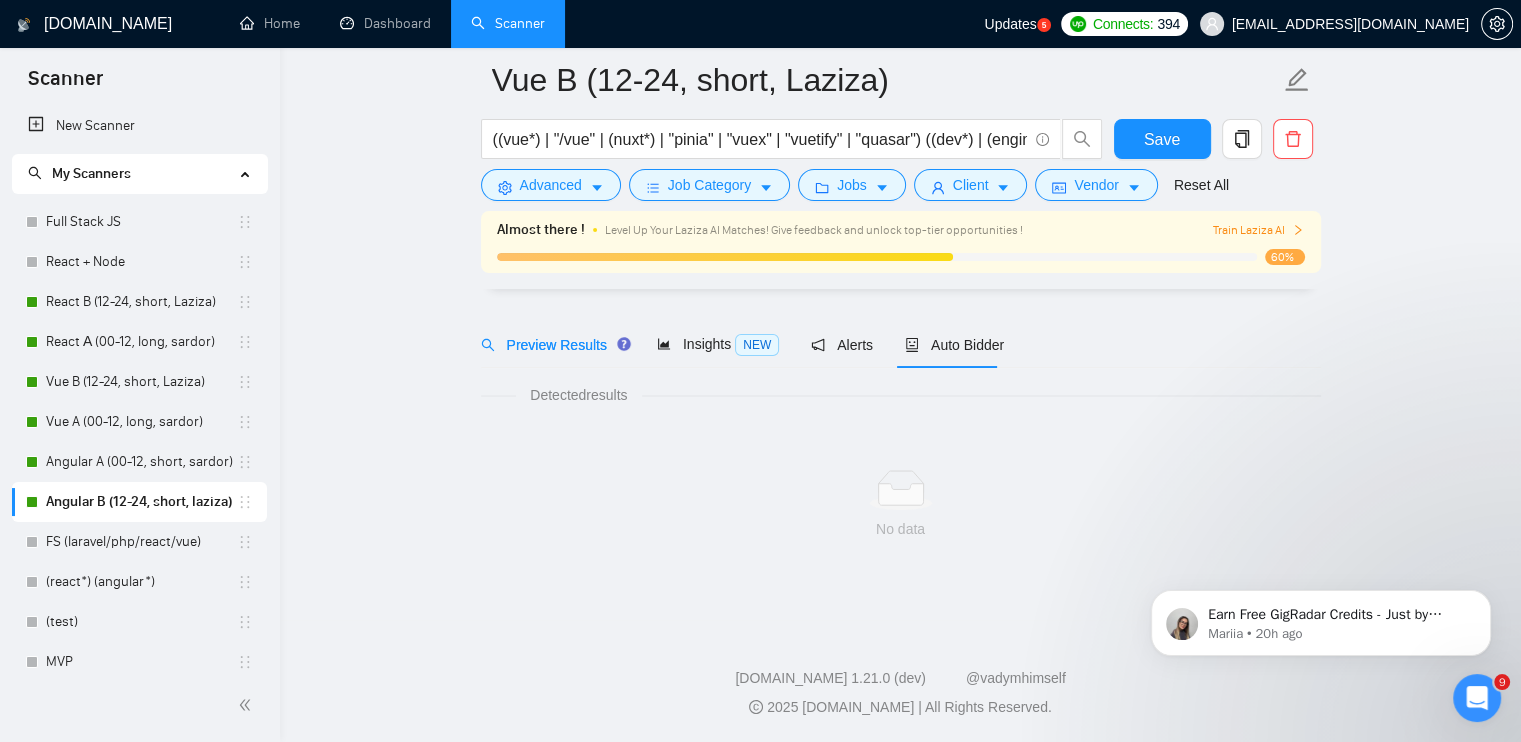 scroll, scrollTop: 50, scrollLeft: 0, axis: vertical 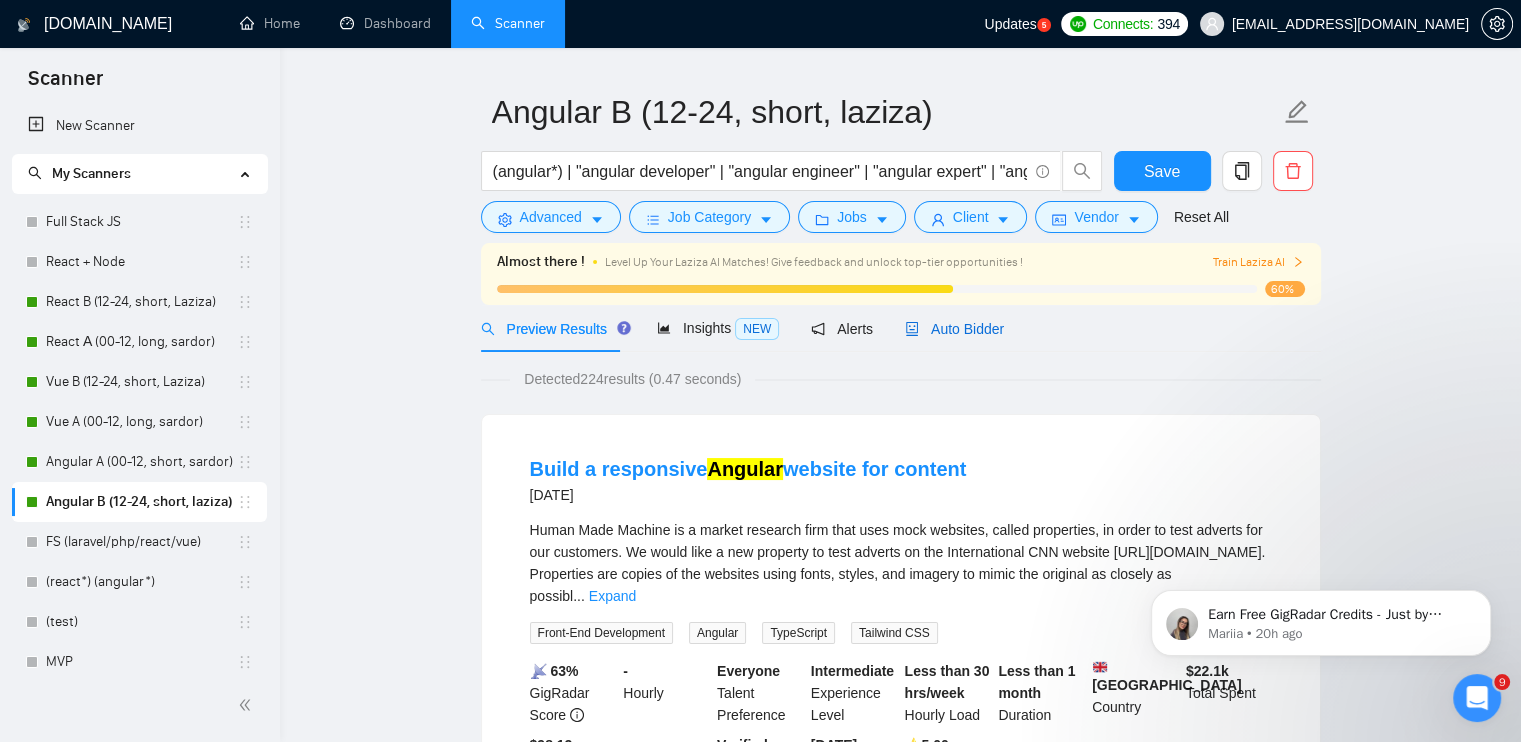 click on "Auto Bidder" at bounding box center (954, 329) 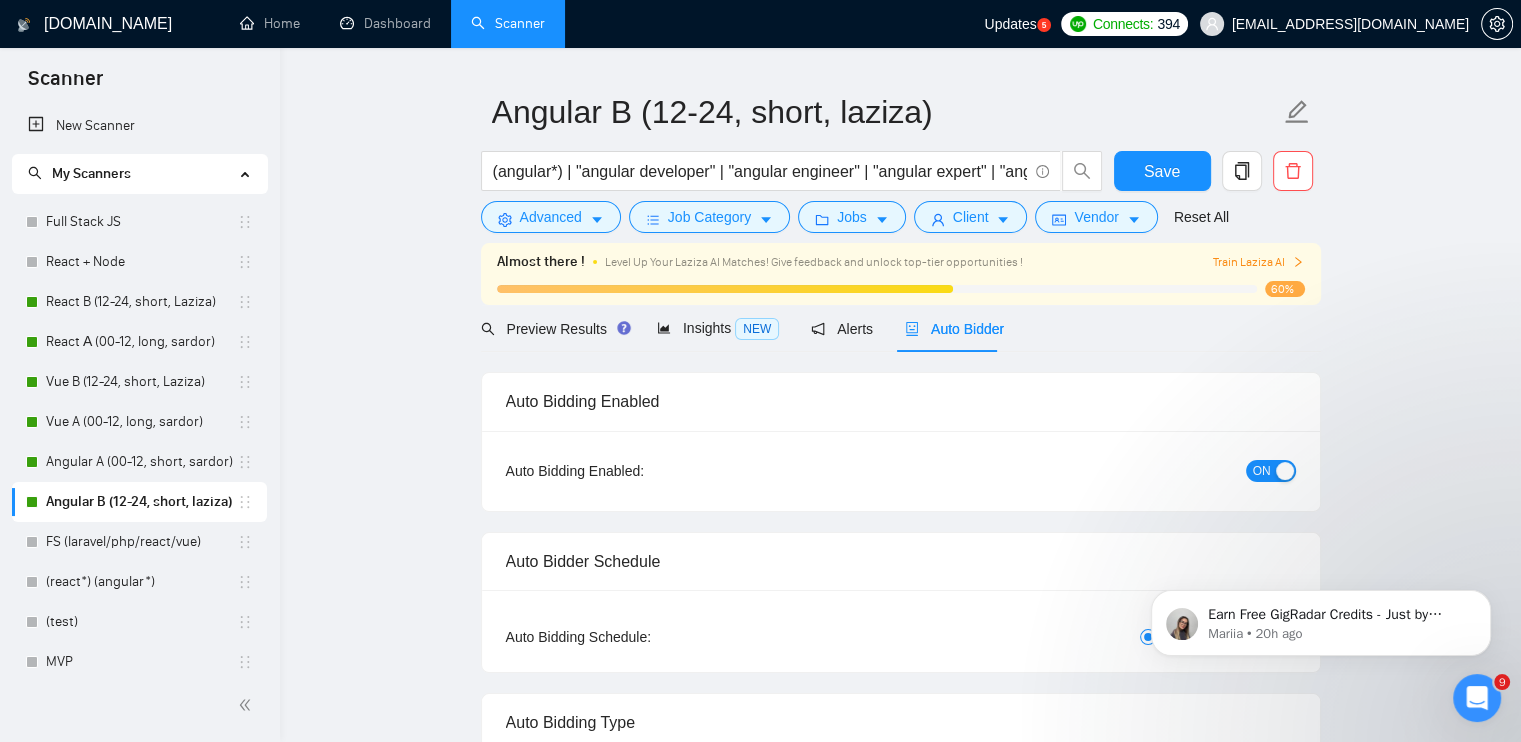 type 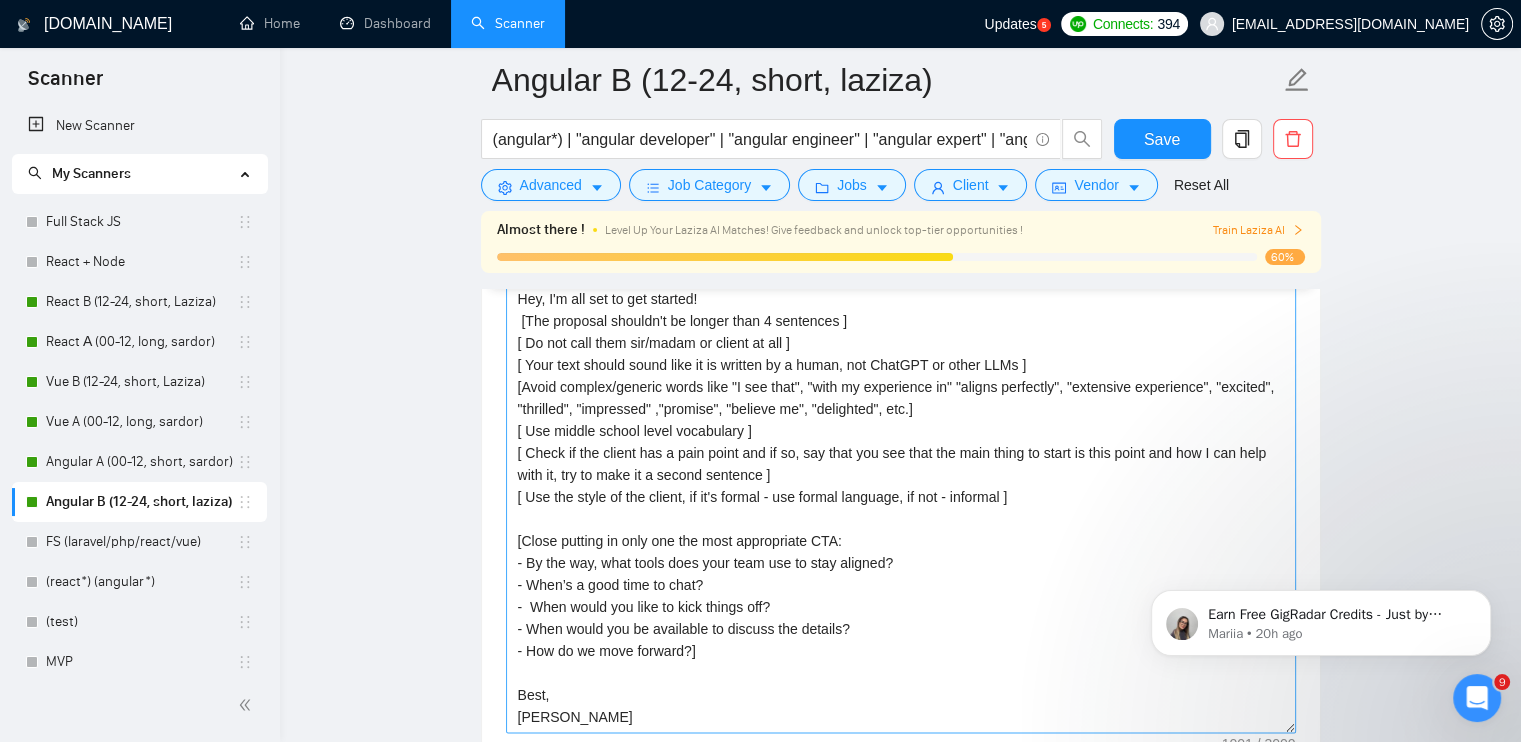 scroll, scrollTop: 2150, scrollLeft: 0, axis: vertical 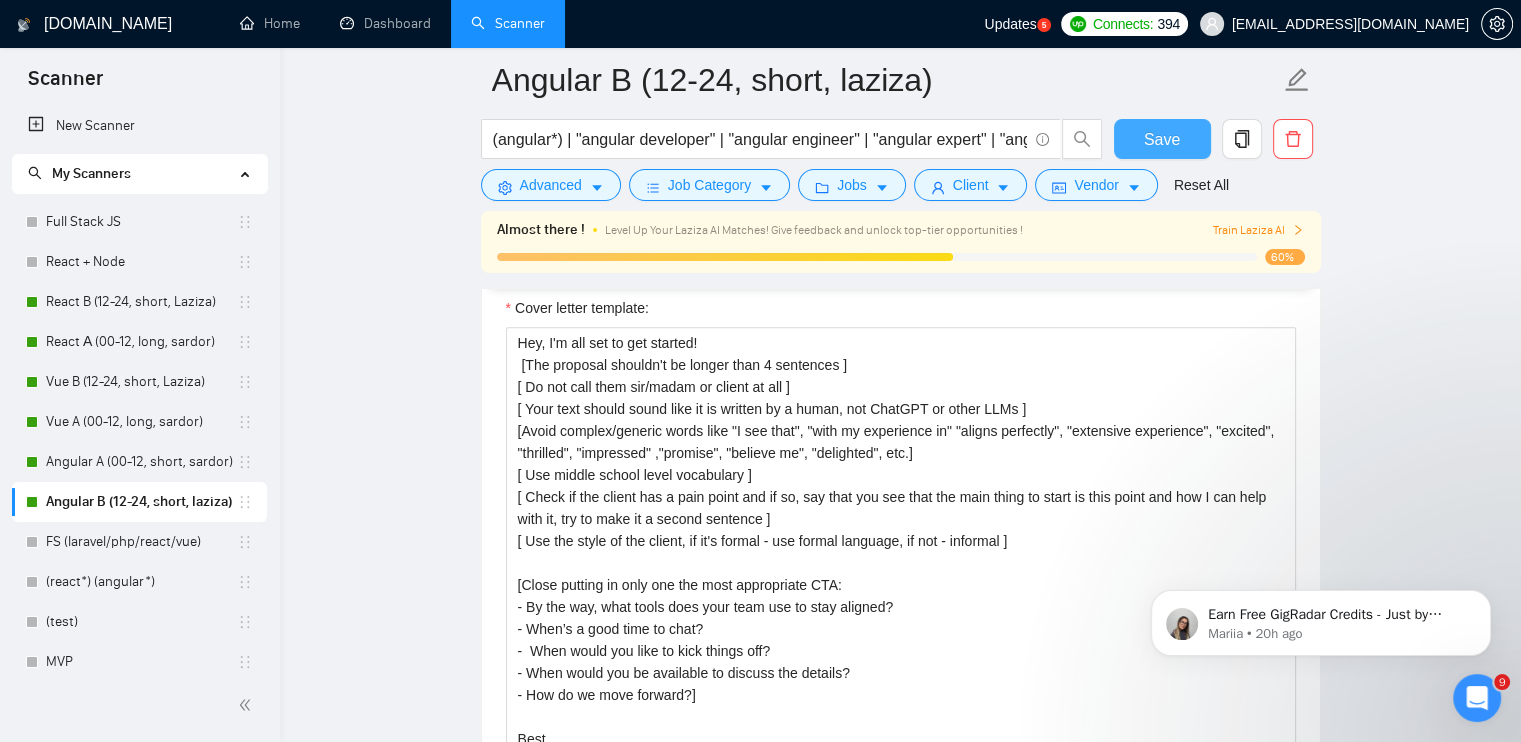 click on "Save" at bounding box center [1162, 139] 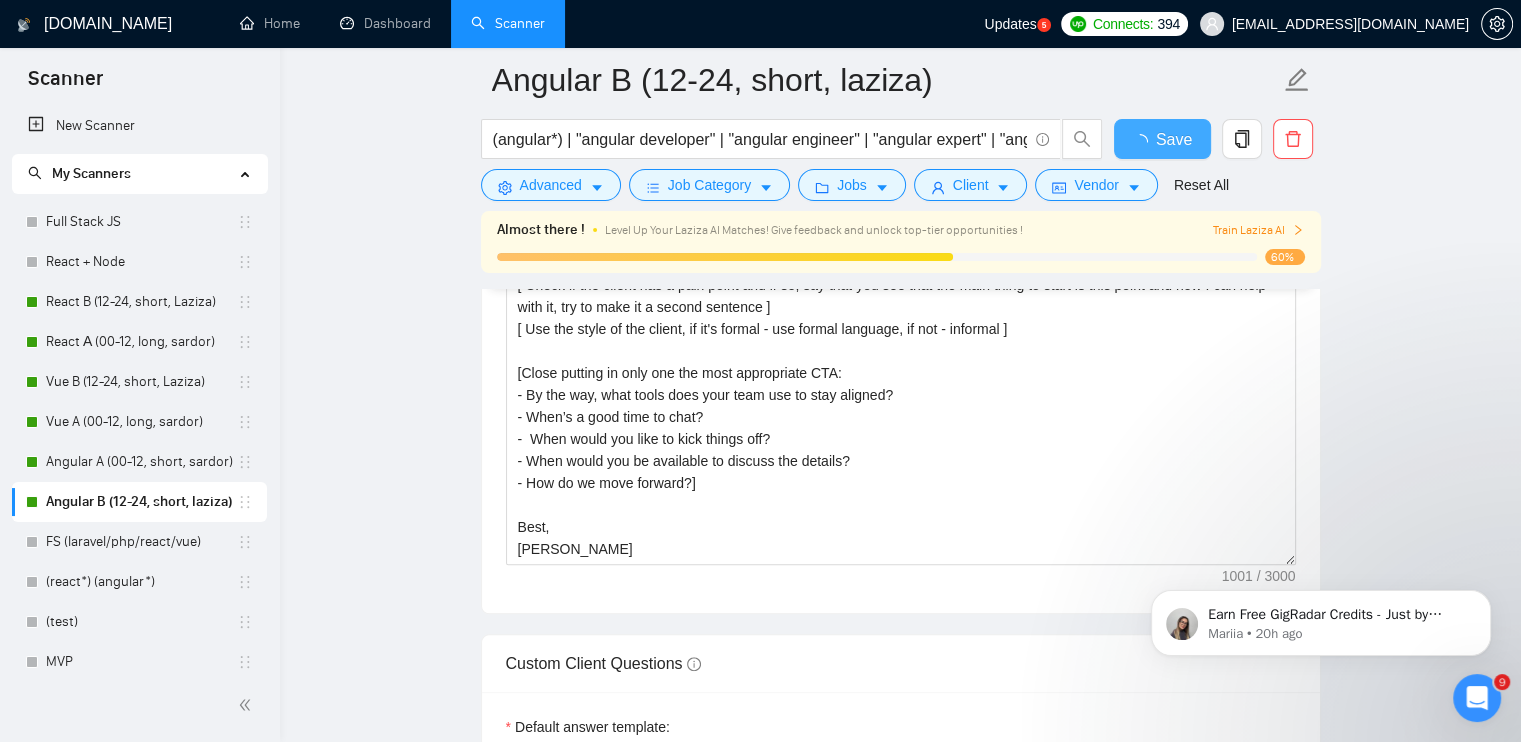 type 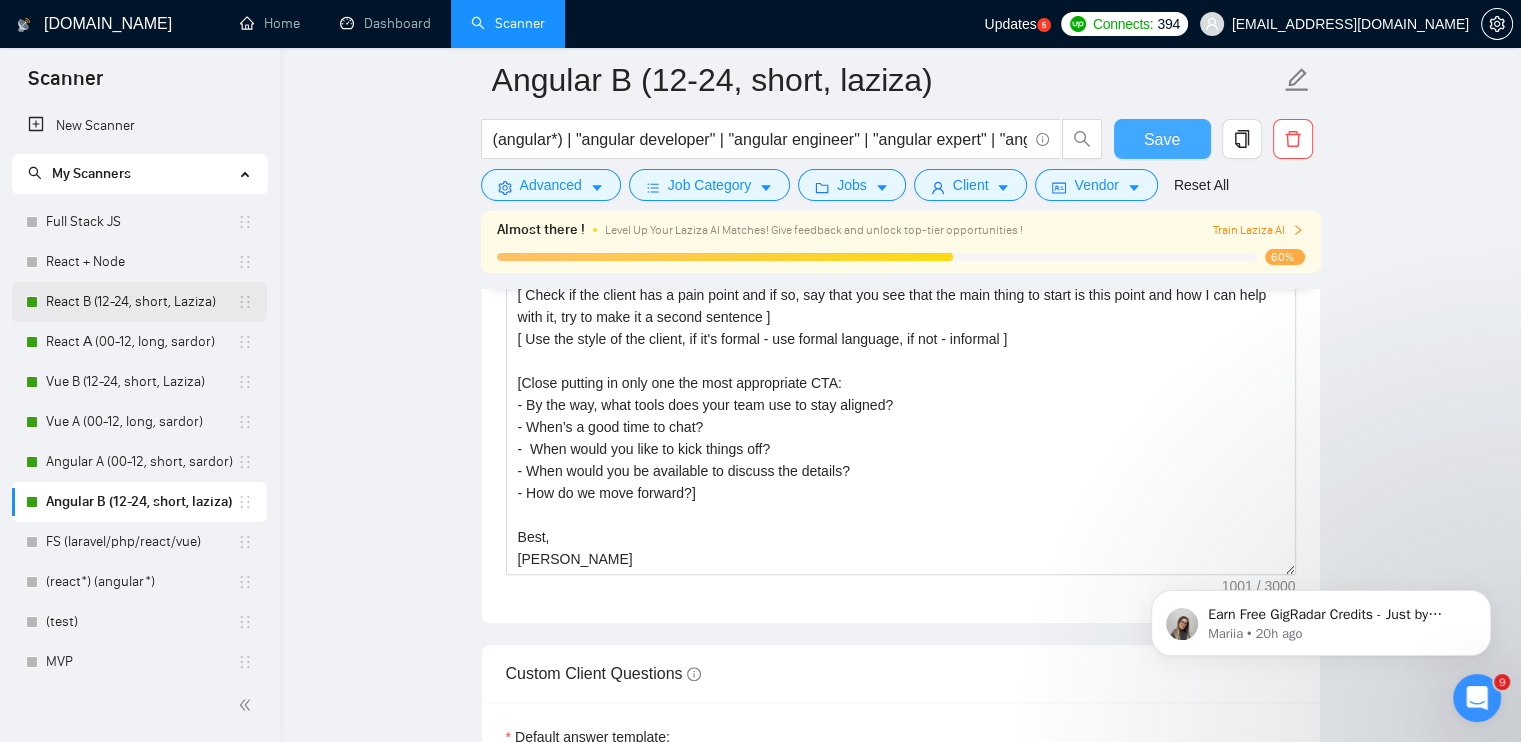 type 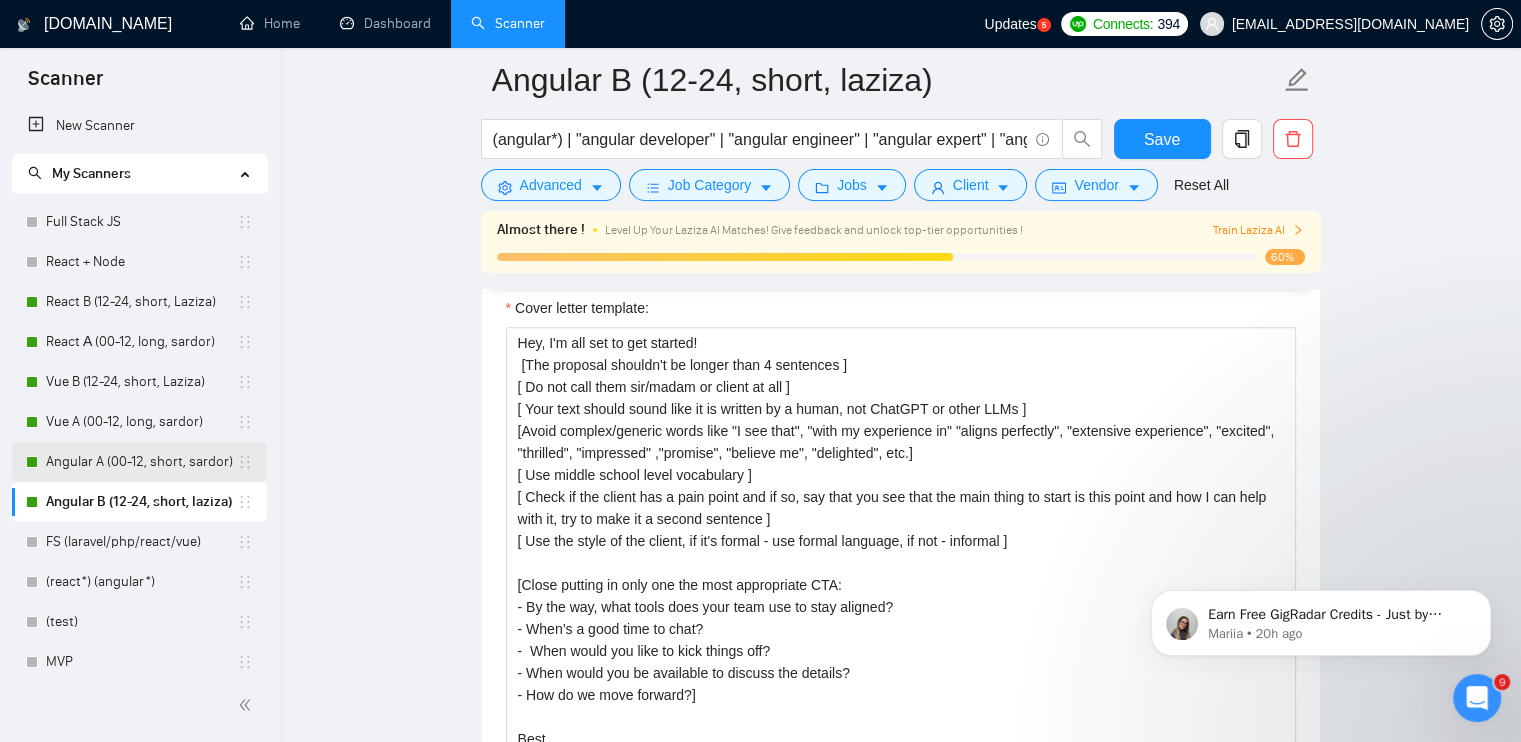 drag, startPoint x: 248, startPoint y: 503, endPoint x: 248, endPoint y: 469, distance: 34 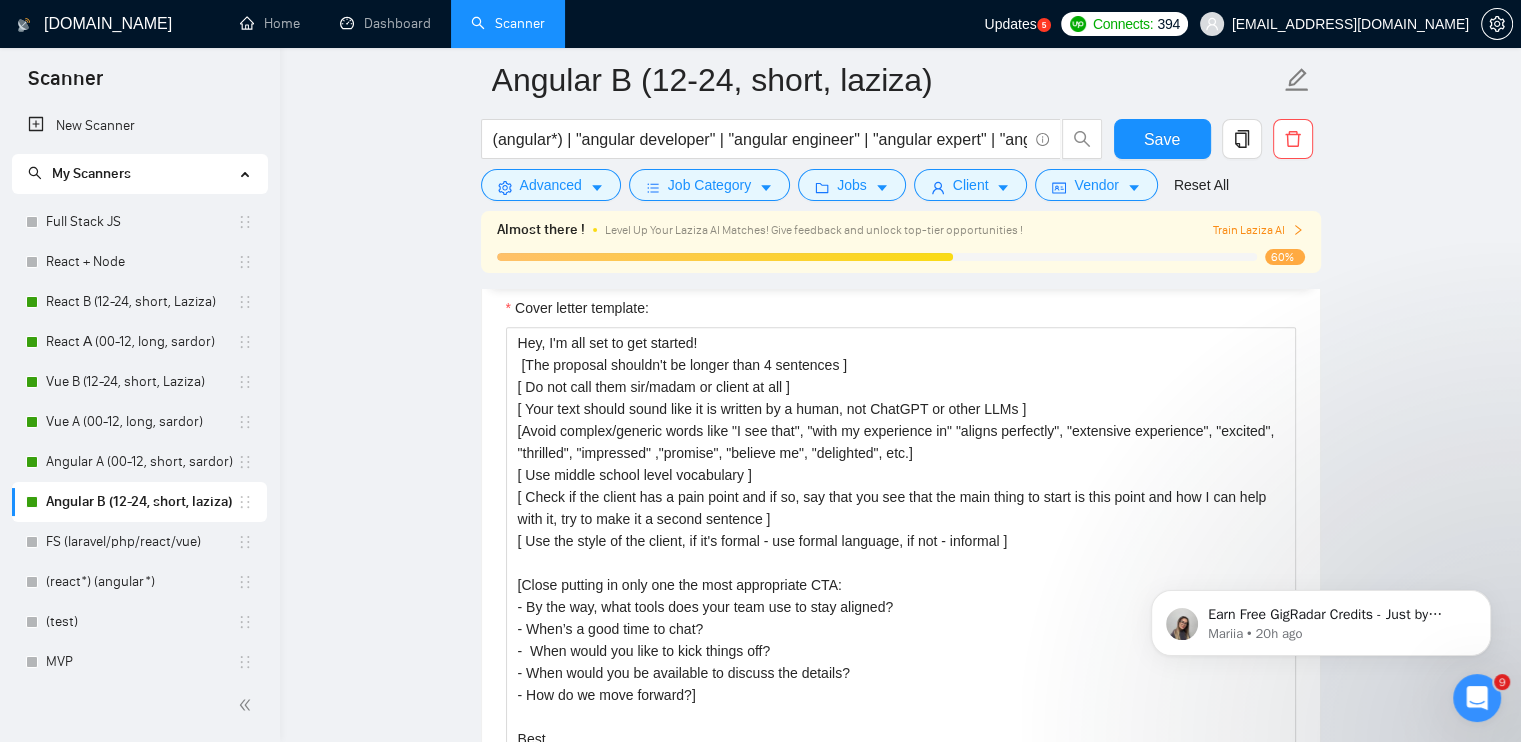 click on "Angular B (12-24, short, laziza) (angular*) | "angular developer" | "angular engineer" | "angular expert" | "angular specialist" | "typescript angular developer") Save Advanced   Job Category   Jobs   Client   Vendor   Reset All Almost there ! Level Up Your Laziza AI Matches! Give feedback and unlock top-tier opportunities ! Train Laziza AI 60% Preview Results Insights NEW Alerts Auto Bidder Auto Bidding Enabled Auto Bidding Enabled: ON Auto Bidder Schedule Auto Bidding Type: Automated (recommended) Semi-automated Auto Bidding Schedule: 24/7 Custom Custom Auto Bidder Schedule Repeat every week [DATE] [DATE] [DATE] [DATE] [DATE] [DATE] [DATE] Active Hours ( [GEOGRAPHIC_DATA]/[GEOGRAPHIC_DATA] ): From: 18:00 To: 06:00  (next day) ( 12  hours) [GEOGRAPHIC_DATA]/[GEOGRAPHIC_DATA] Auto Bidding Type Select your bidding algorithm: Choose the algorithm for you bidding. The price per proposal does not include your connects expenditure. Template Bidder Works great for narrow segments and short cover letters that don't change. 0.50  credits / proposal 1.00" at bounding box center (900, 674) 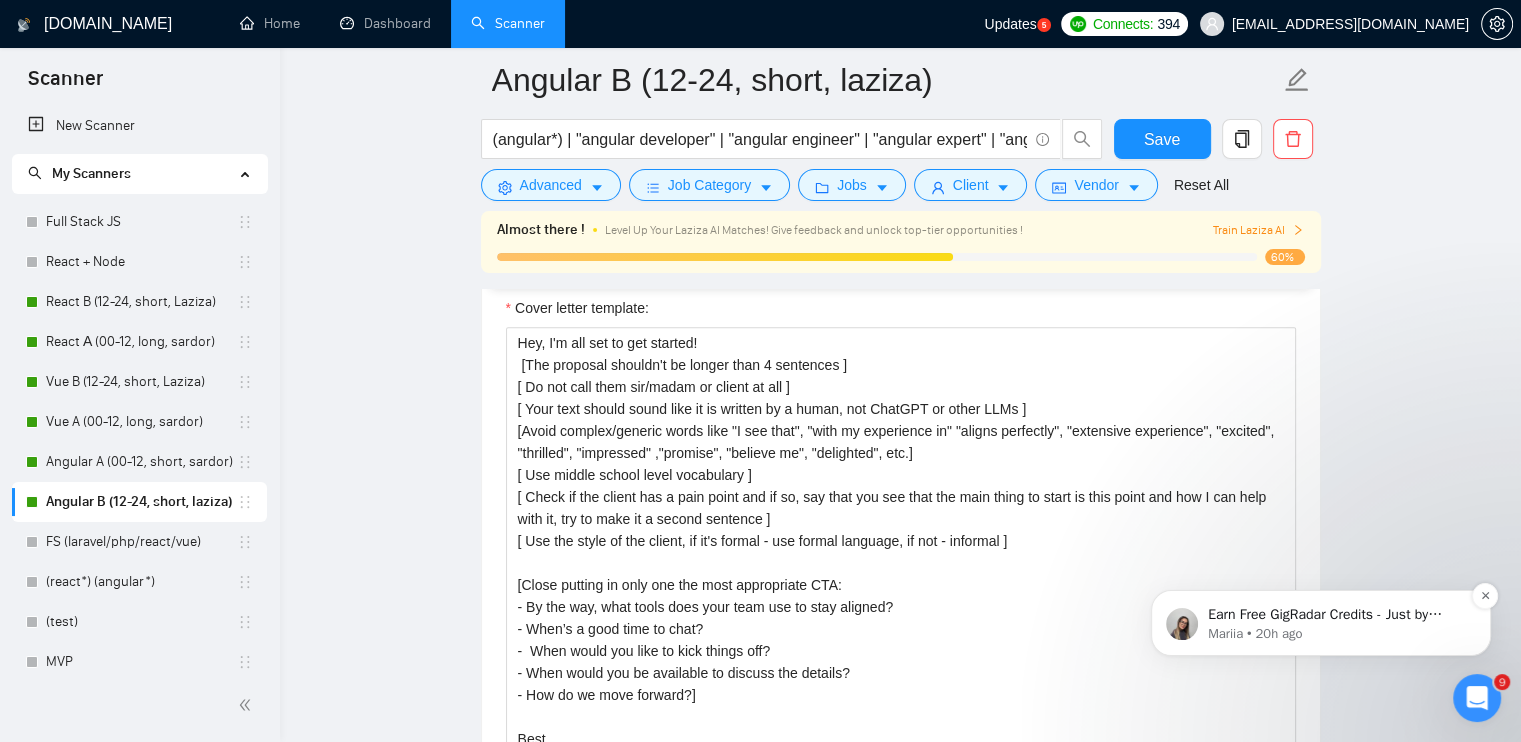click on "Earn Free GigRadar Credits - Just by Sharing Your Story! 💬 Want more credits for sending proposals? It’s simple - share, inspire, and get rewarded! 🤫 Here’s how you can earn free credits: Introduce yourself in the #intros channel of the GigRadar Upwork Community and grab +20 credits for sending bids., Post your success story (closed projects, high LRR, etc.) in the #general channel and claim +50 credits for sending bids. Why? GigRadar is building a powerful network of freelancers and agencies. We want you to make valuable connections, showcase your wins, and inspire others while getting rewarded! 🚀 Not a member yet? Join our Slack community now 👉 Join Slack Community Claiming your credits is easy: Reply to this message with a screenshot of your post, and our Tech Support Team will instantly top up your credits! 💸" at bounding box center (1337, 615) 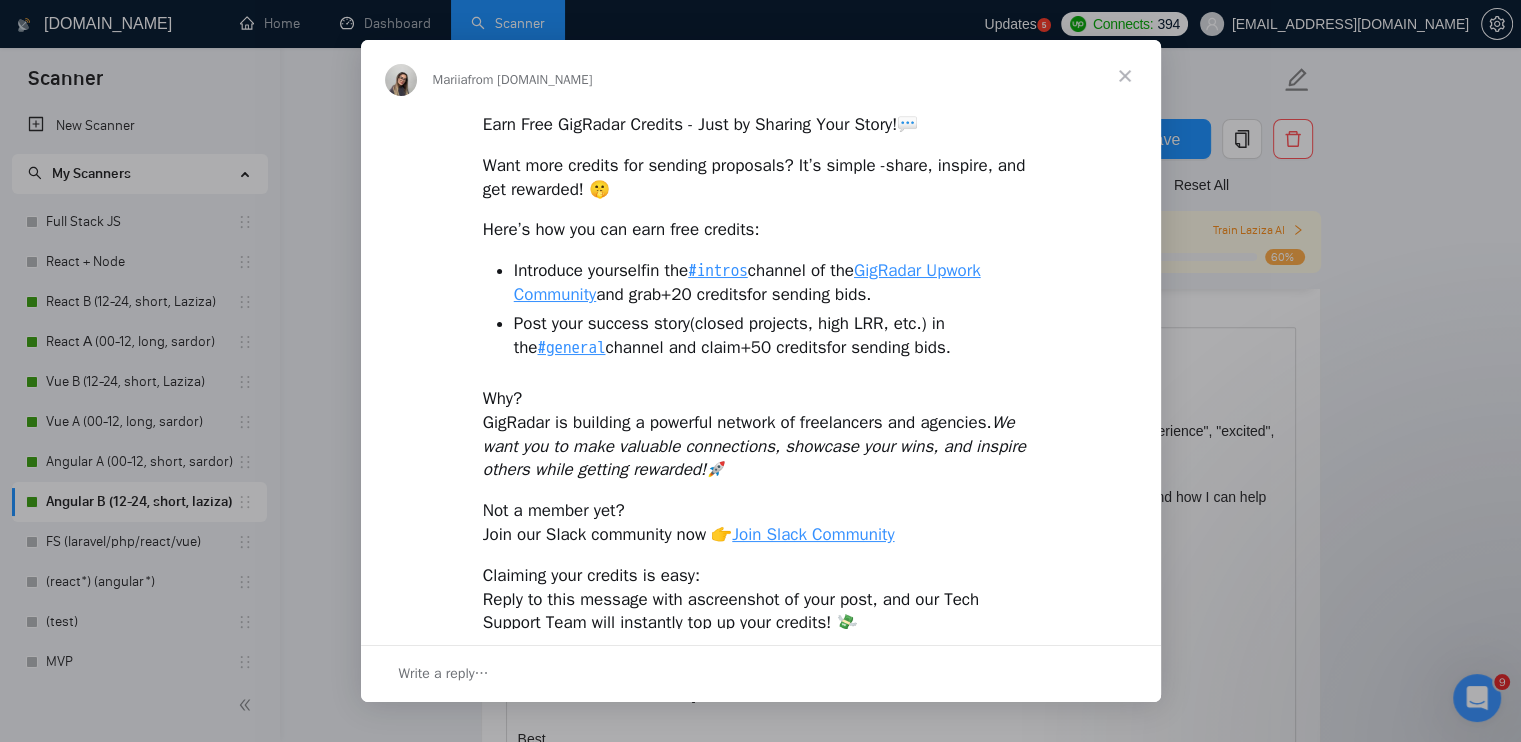scroll, scrollTop: 0, scrollLeft: 0, axis: both 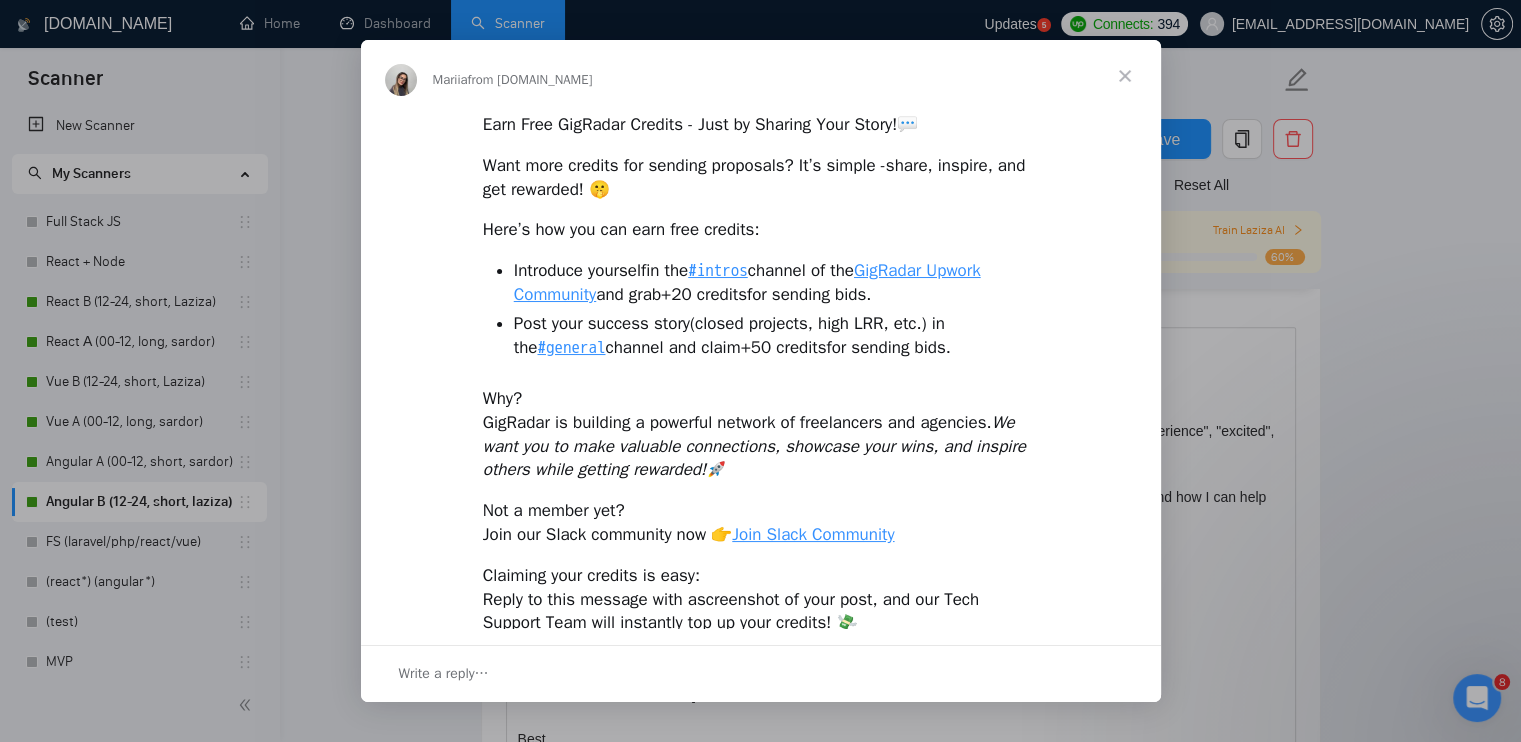 click at bounding box center [1125, 76] 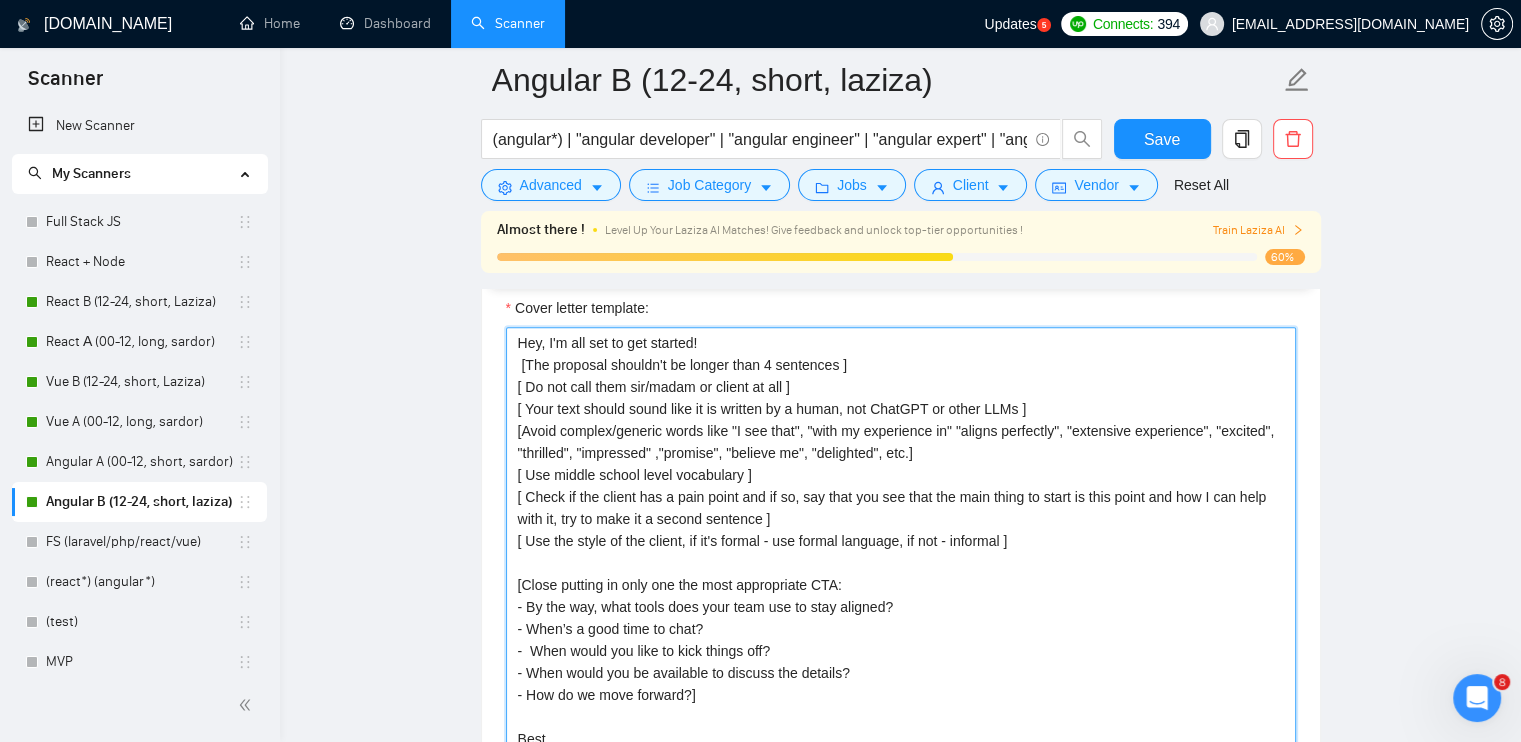 click on "Hey, I'm all set to get started!
[The proposal shouldn't be longer than 4 sentences ]
[ Do not call them sir/madam or client at all ]
[ Your text should sound like it is written by a human, not ChatGPT or other LLMs ]
[Avoid complex/generic words like "I see that", "with my experience in" "aligns perfectly", "extensive experience", "excited", "thrilled", "impressed" ,"promise", "believe me", "delighted", etc.]
[ Use middle school level vocabulary ]
[ Check if the client has a pain point and if so, say that you see that the main thing to start is this point and how I can help with it, try to make it a second sentence ]
[ Use the style of the client, if it's formal - use formal language, if not - informal ]
[Close putting in only one the most appropriate CTA:
- By the way, what tools does your team use to stay aligned?
- When’s a good time to chat?
-  When would you like to kick things off?
- When would you be available to discuss the details?
- How do we move forward?]
Best,
[PERSON_NAME]" at bounding box center (901, 552) 